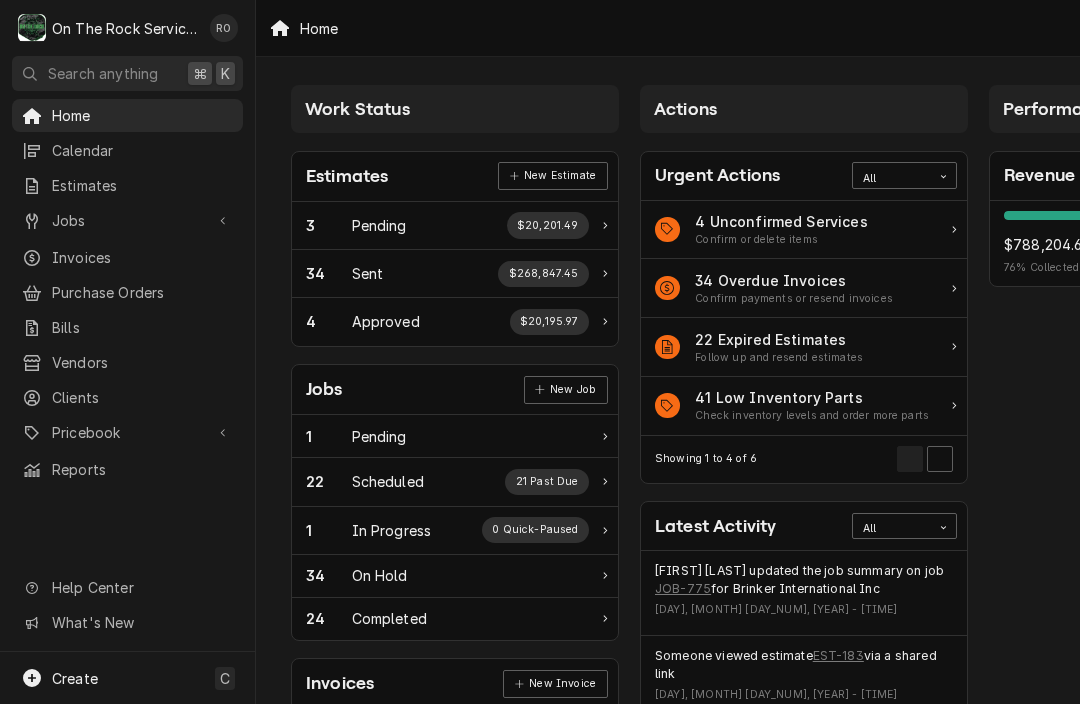 scroll, scrollTop: 0, scrollLeft: 0, axis: both 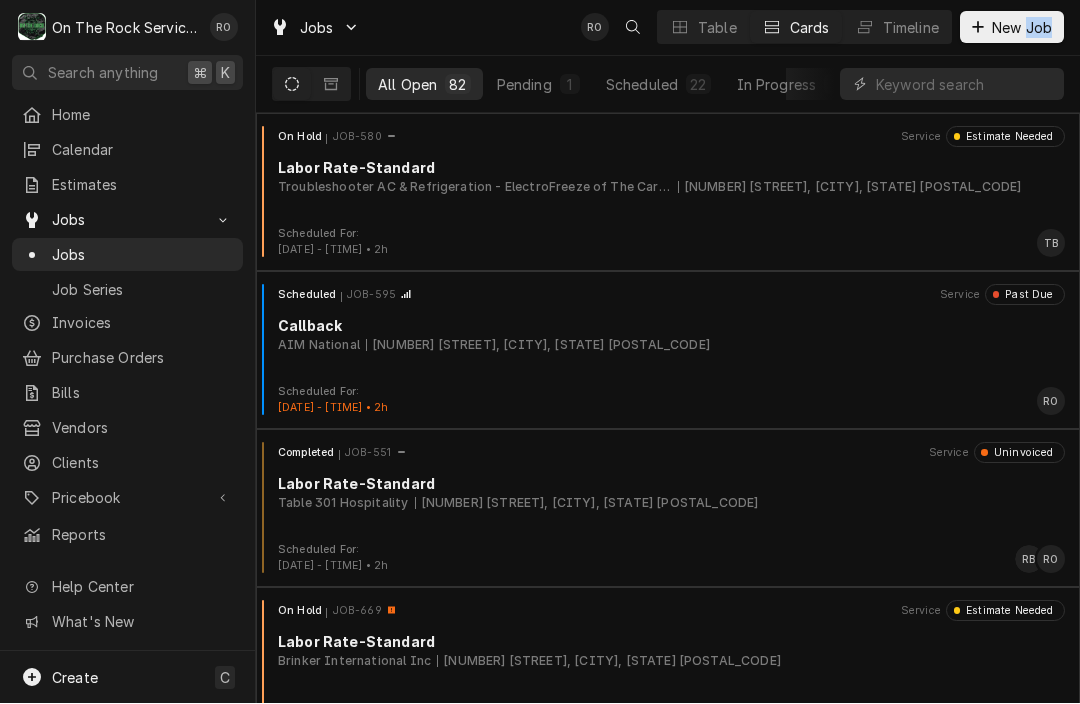 click on "New Job" at bounding box center [1022, 28] 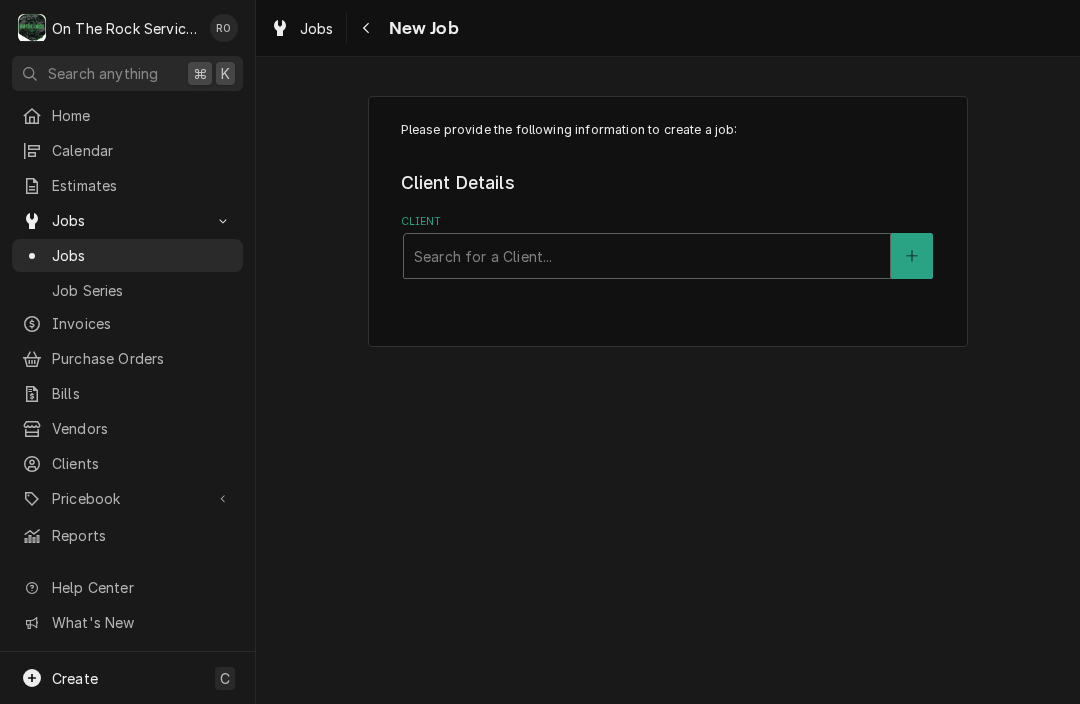 scroll, scrollTop: 0, scrollLeft: 0, axis: both 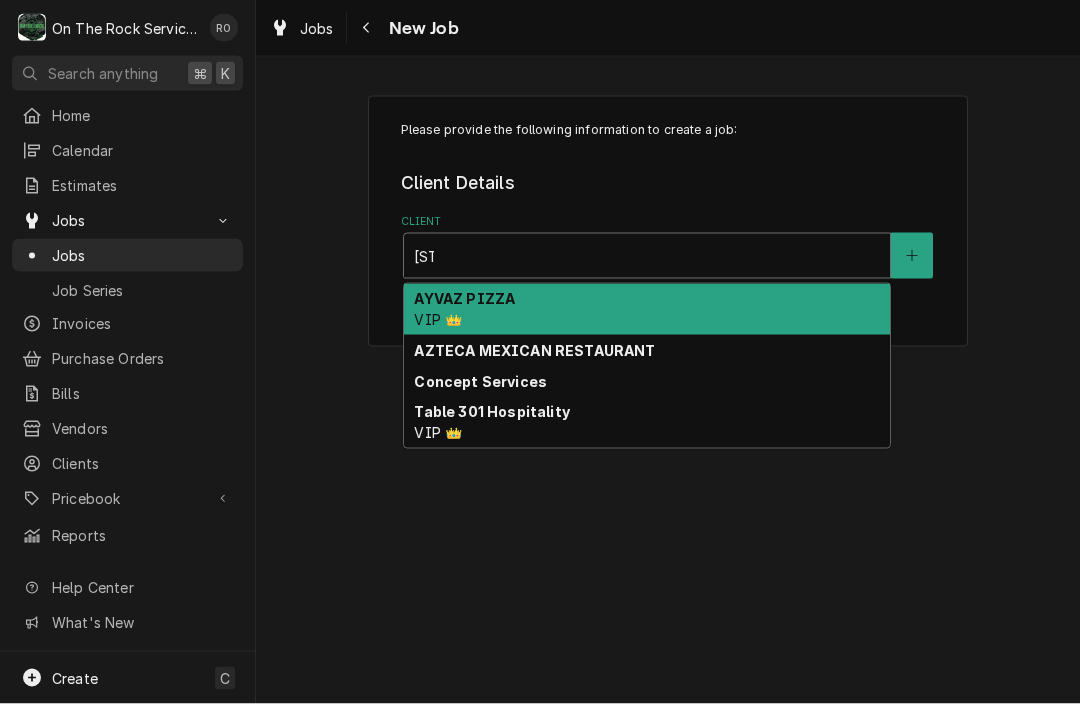 click on "AYVAZ PIZZA VIP 👑" at bounding box center [647, 310] 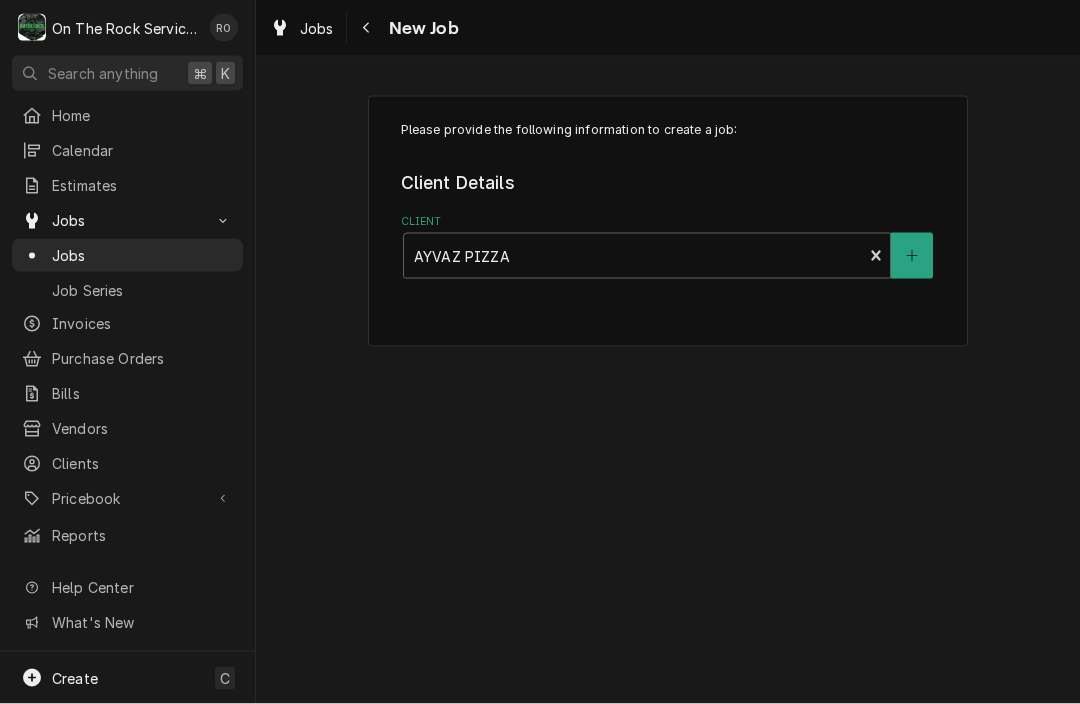 type 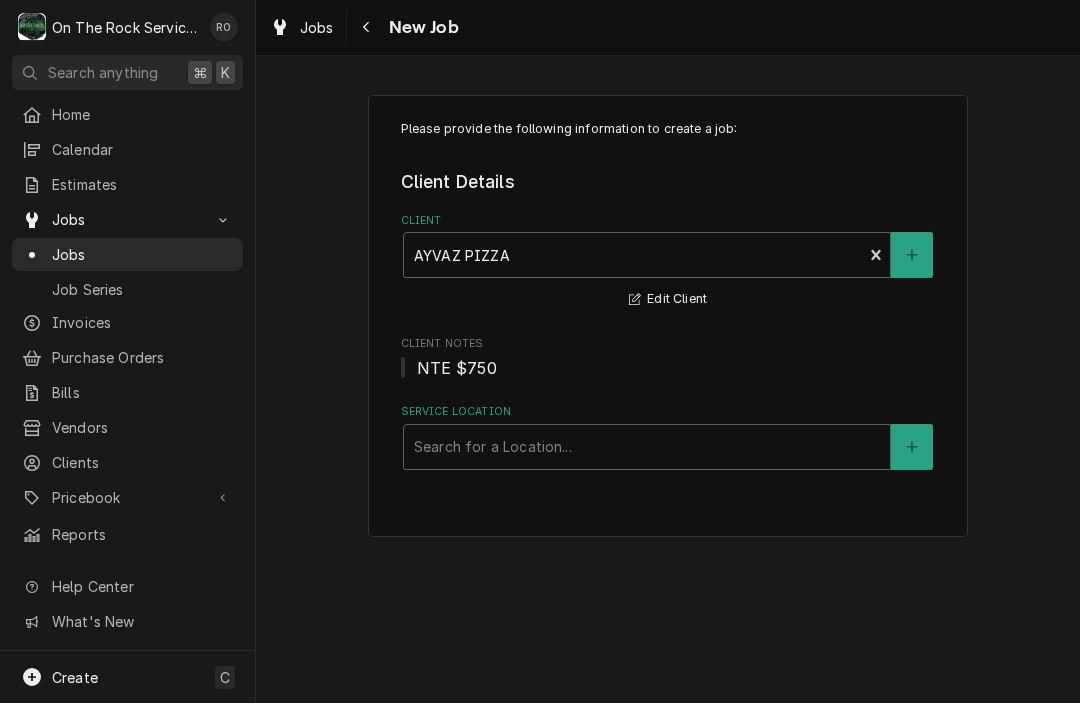 click on "Please provide the following information to create a job: Client Details Client AYVAZ PIZZA VIP 👑 Edit Client Client Notes NTE $750 Service Location Search for a Location..." at bounding box center [668, 317] 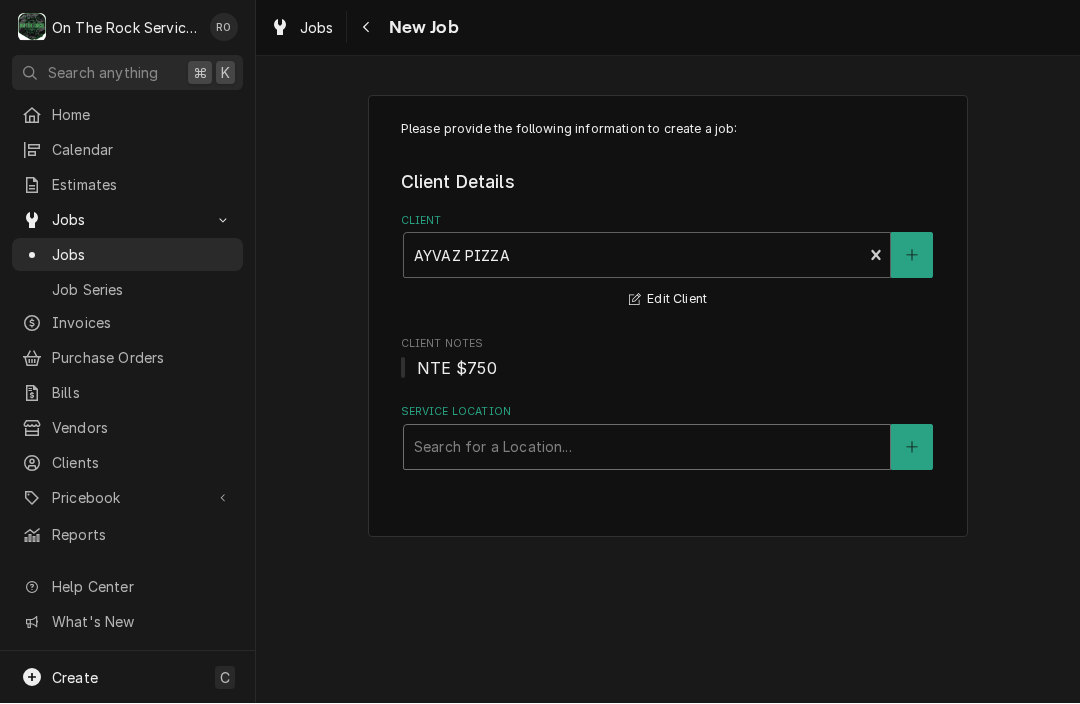 click on "Search for a Location..." at bounding box center (647, 447) 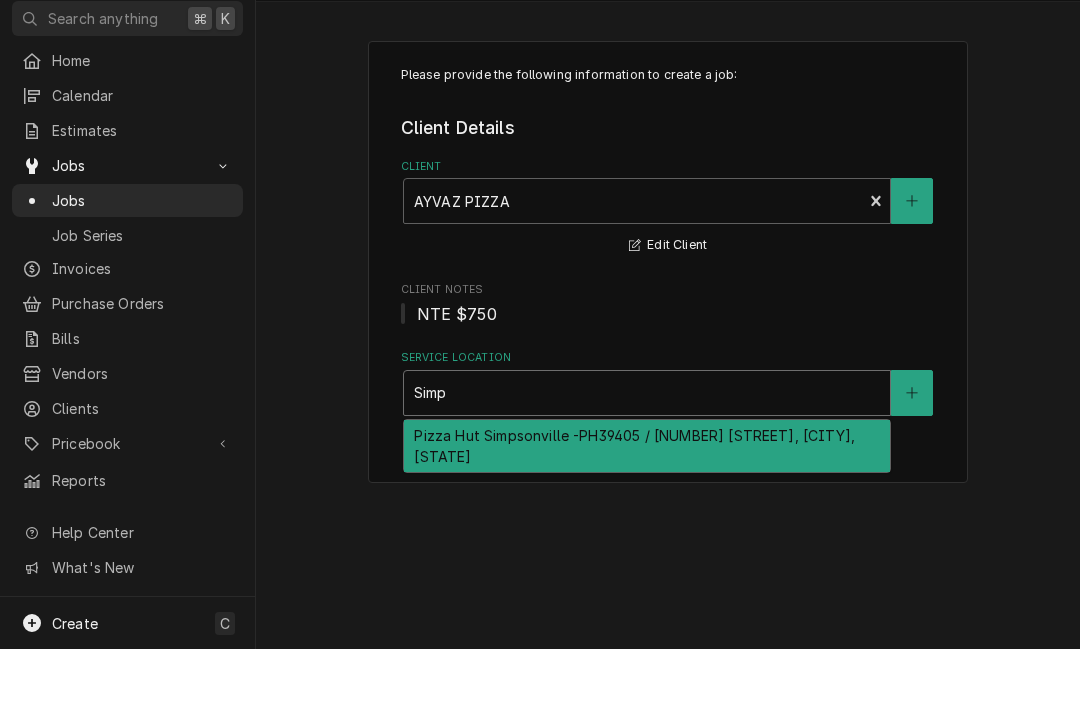 click on "Pizza Hut Simpsonville -PH39405 / 3831 Grandview Dr, Simpsonville, SC 29680" at bounding box center (647, 501) 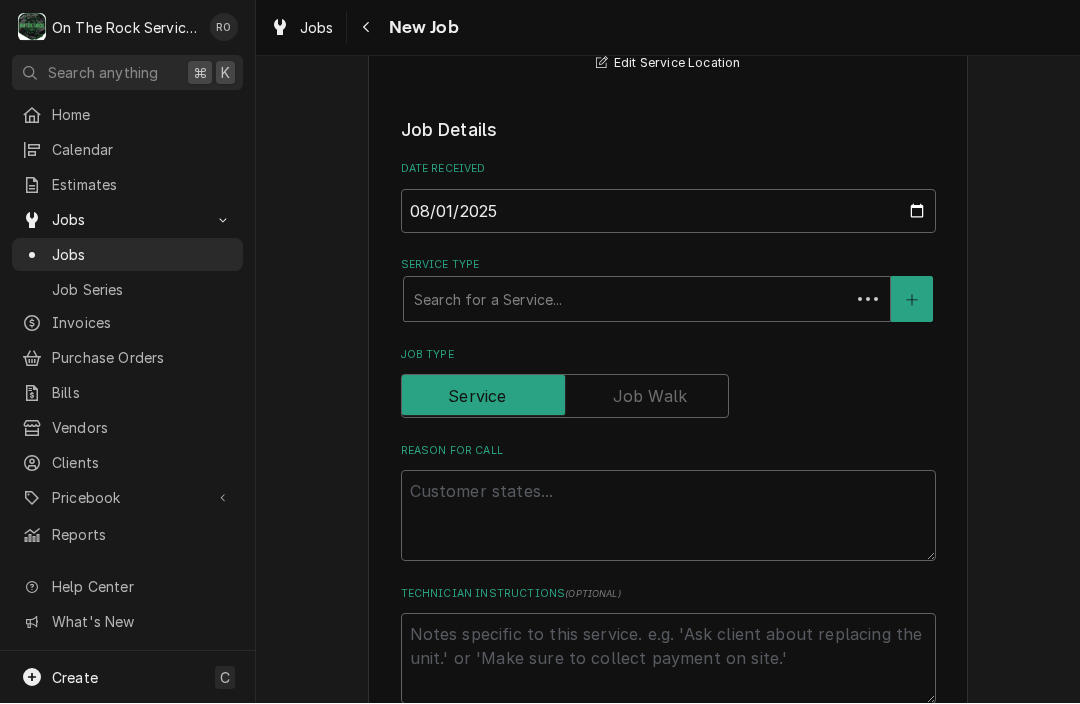 scroll, scrollTop: 440, scrollLeft: 0, axis: vertical 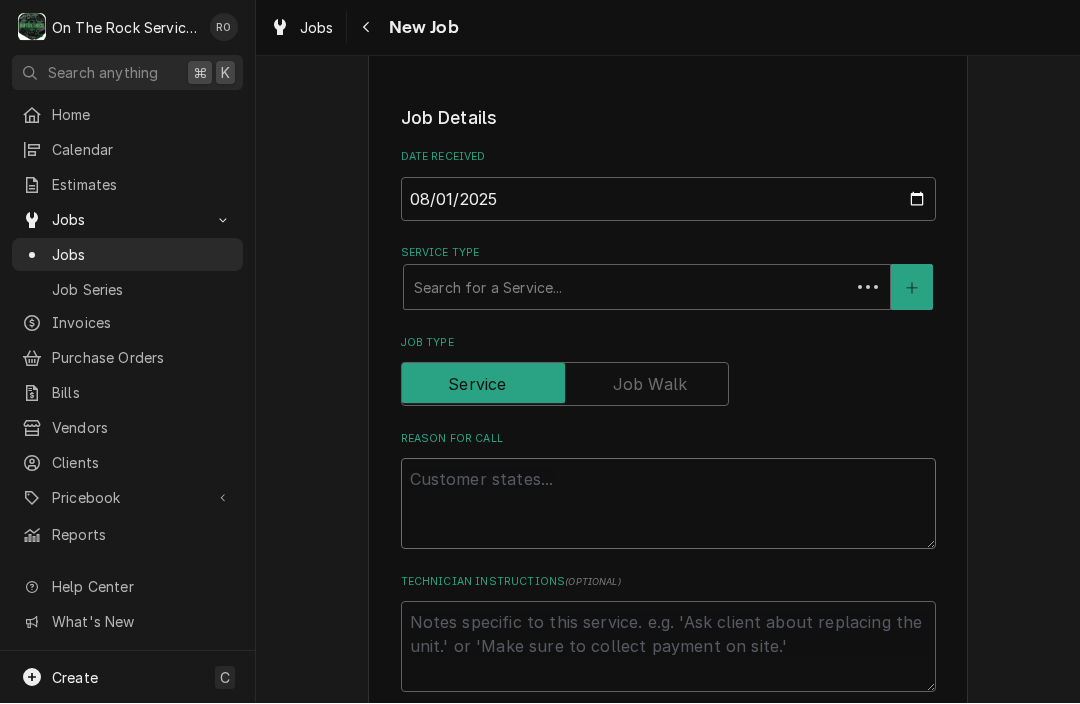 click on "Reason For Call" at bounding box center [668, 504] 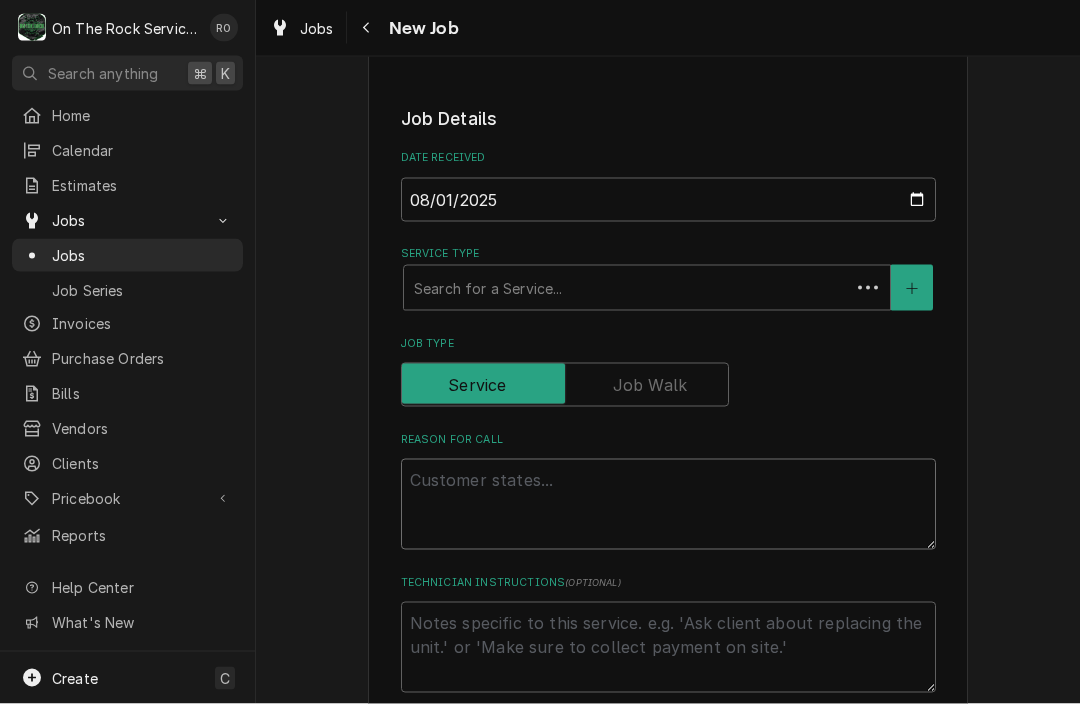 type on "x" 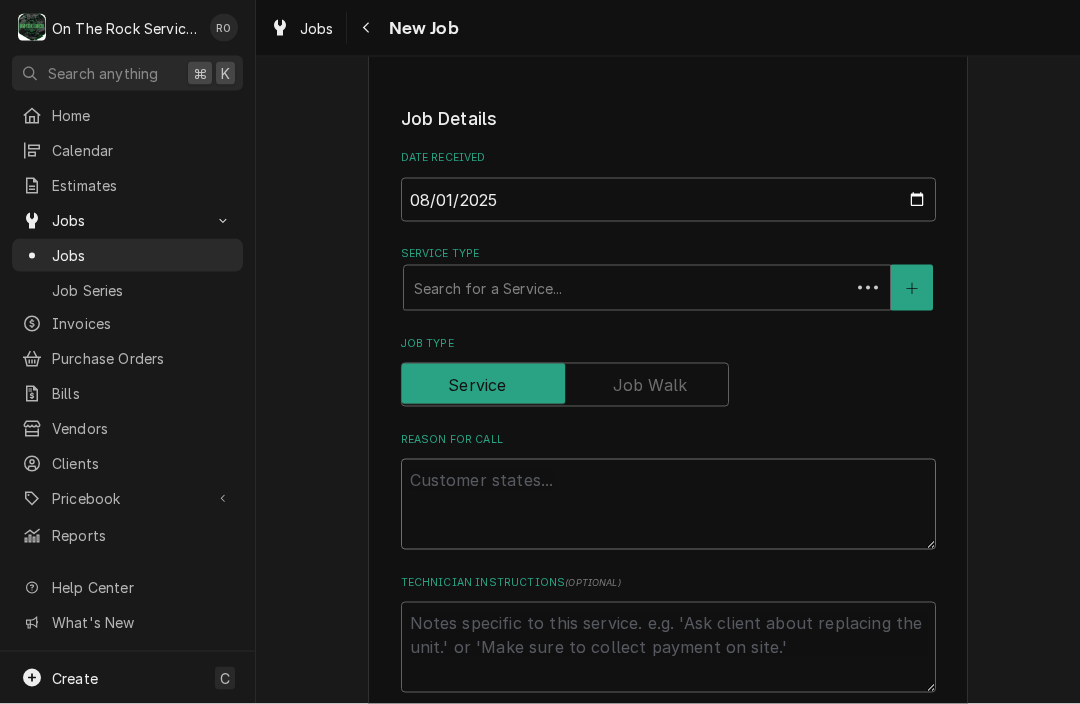 type on "T" 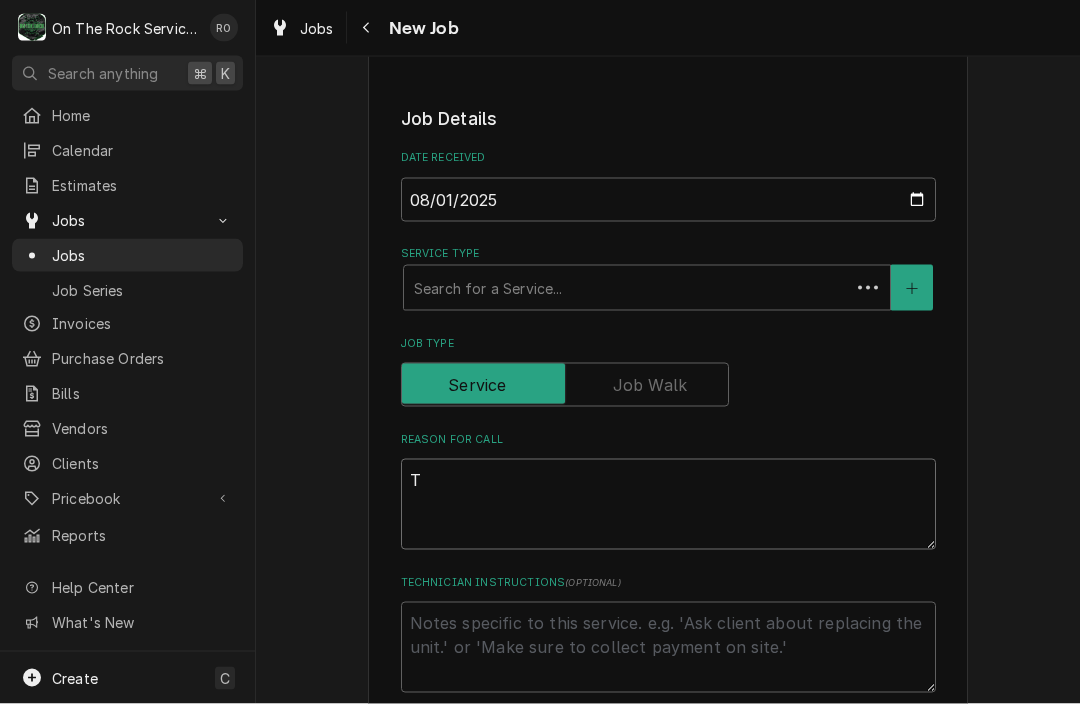 type on "x" 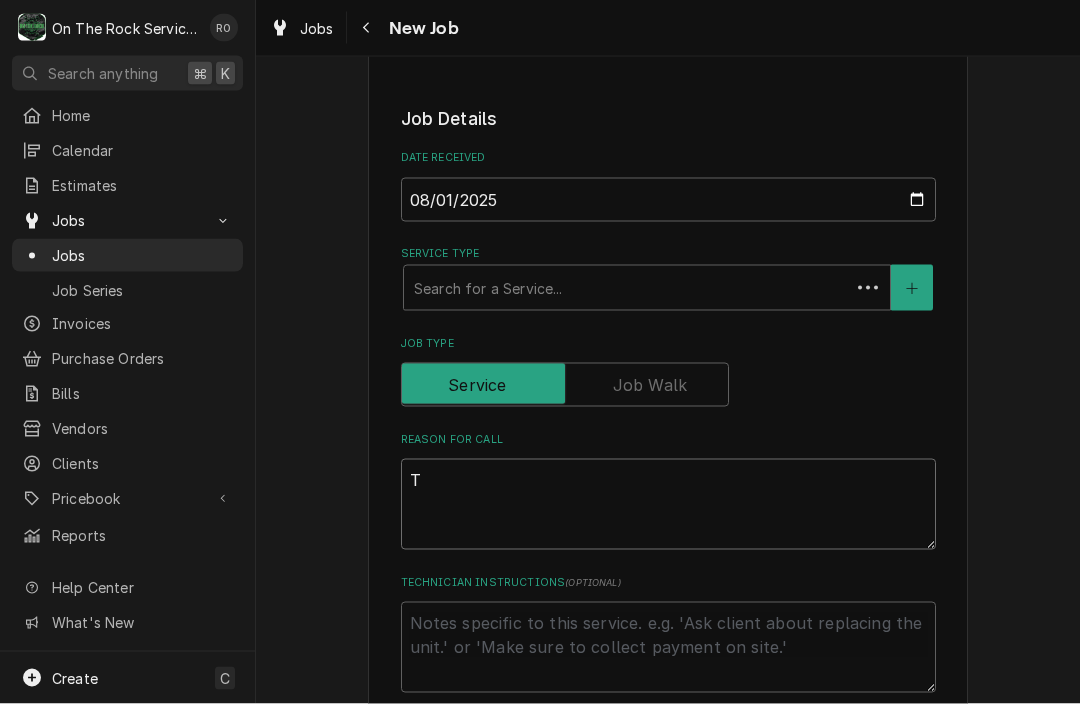 type on "TA" 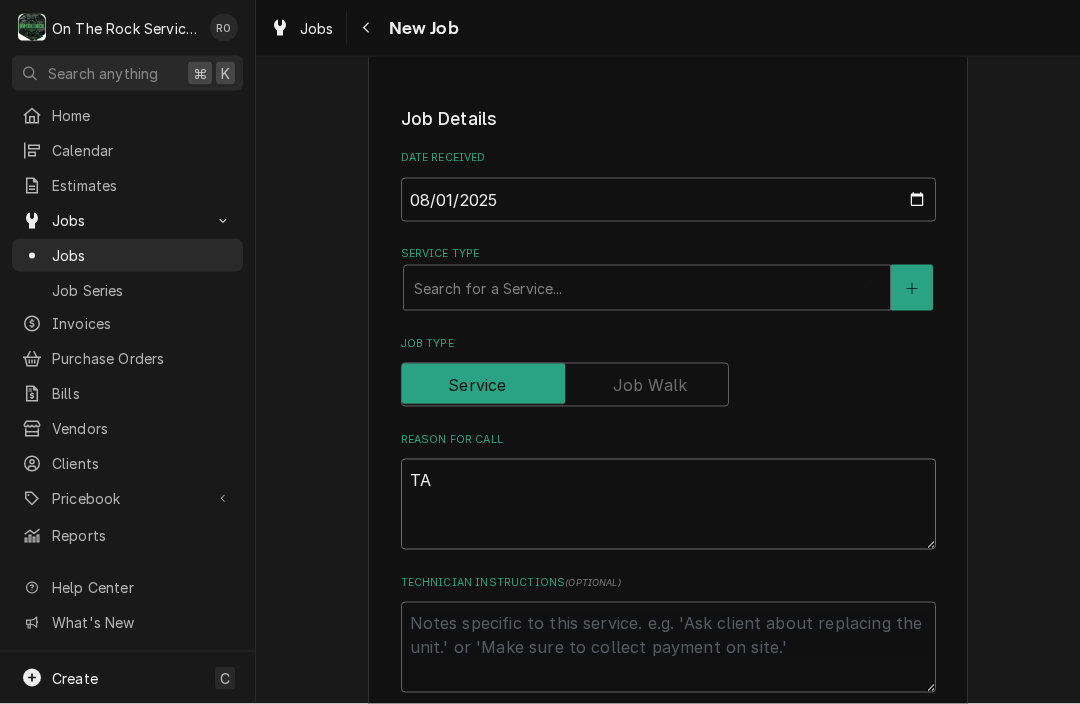 type on "x" 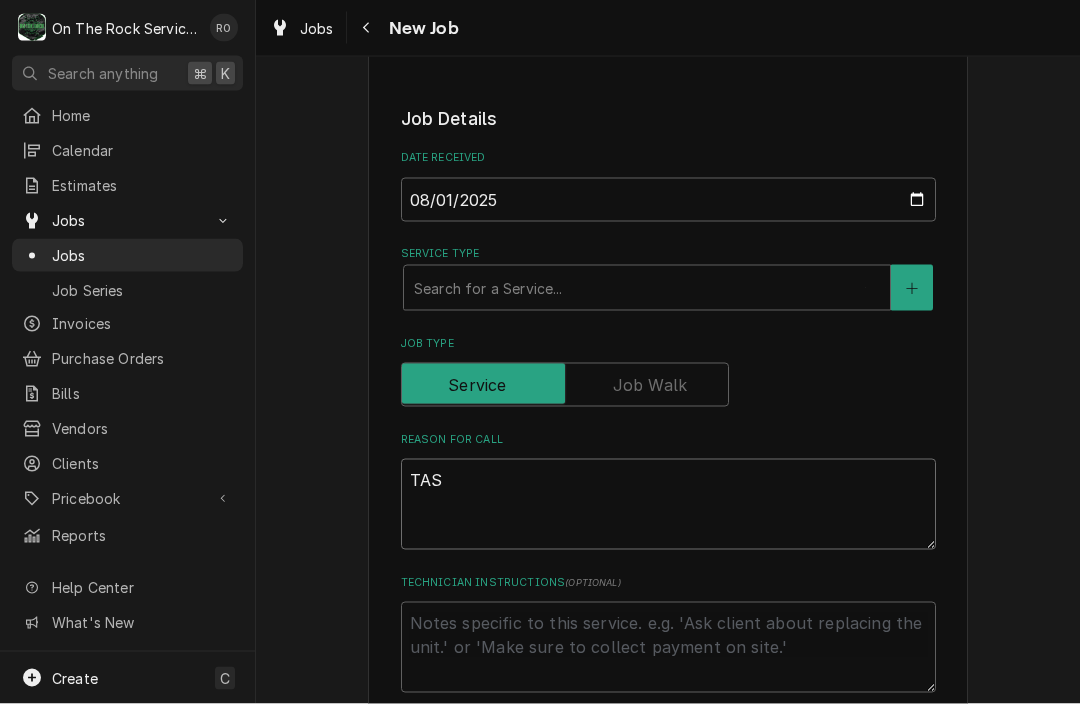 type on "x" 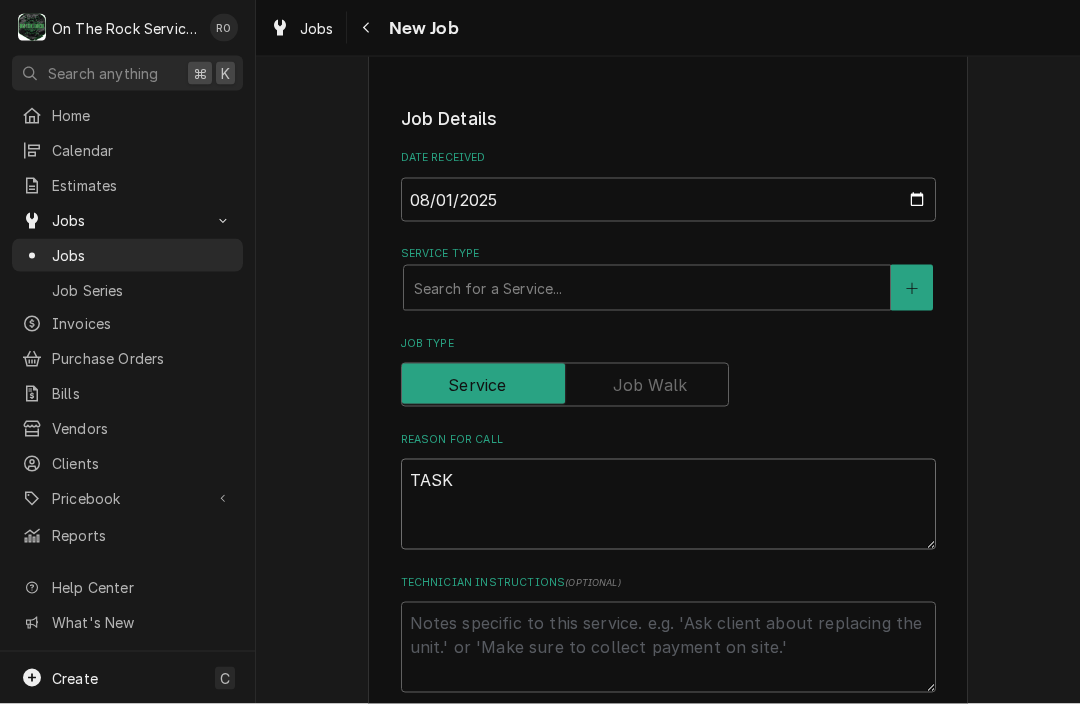 type on "x" 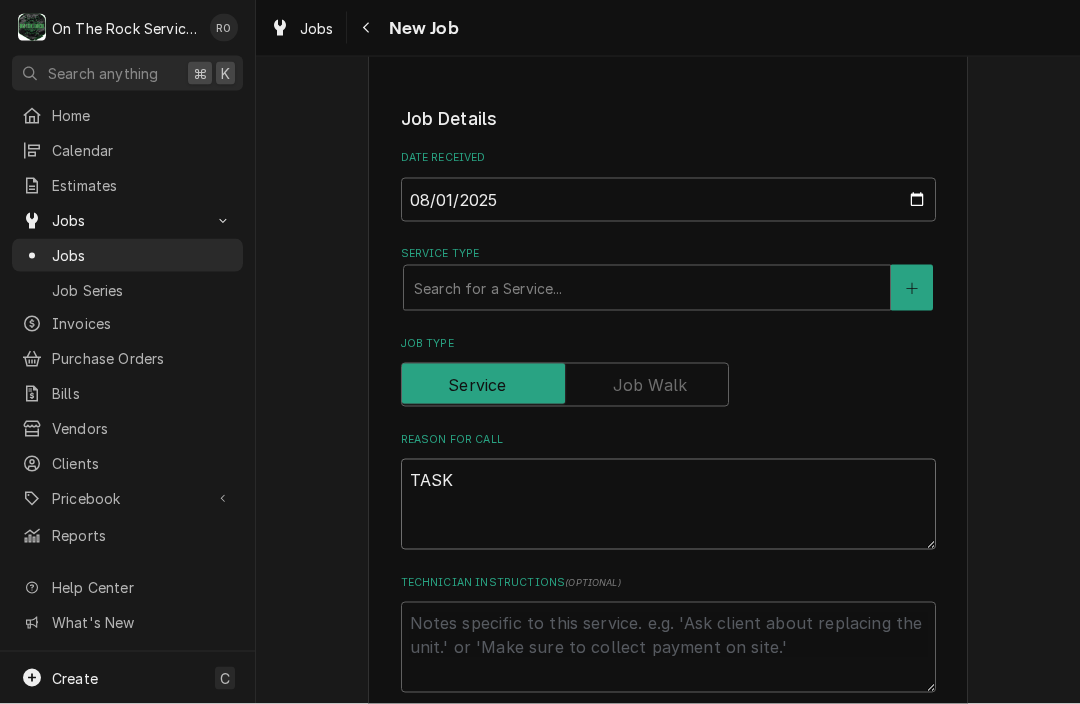 type on "TASK#" 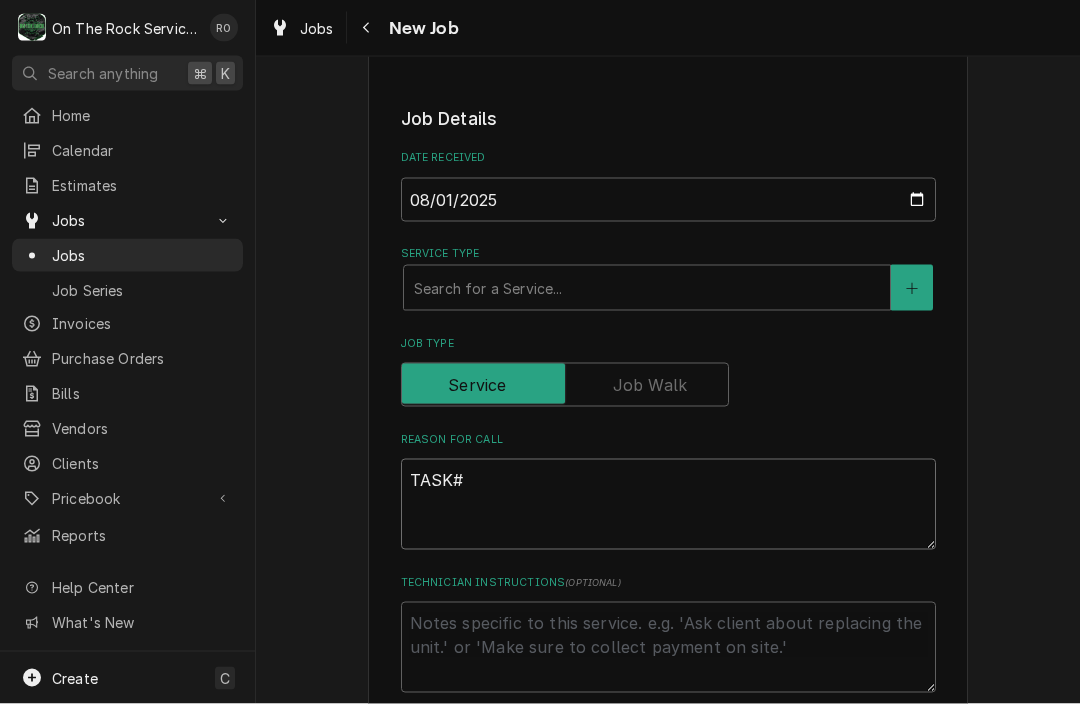 type on "x" 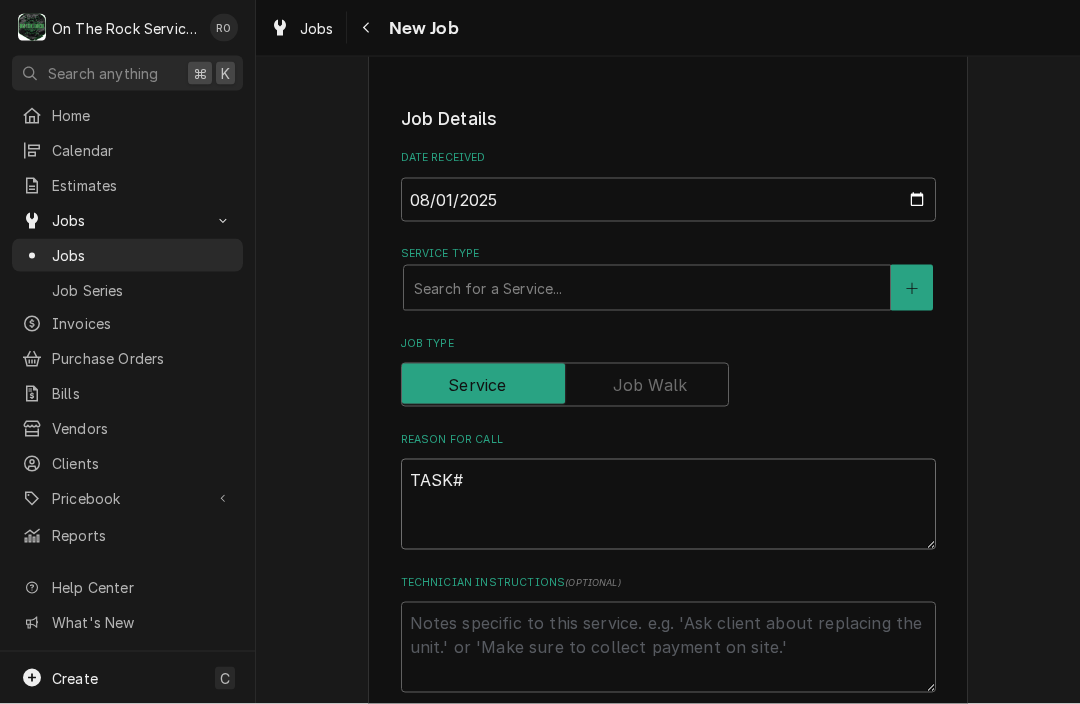 paste on "3184729" 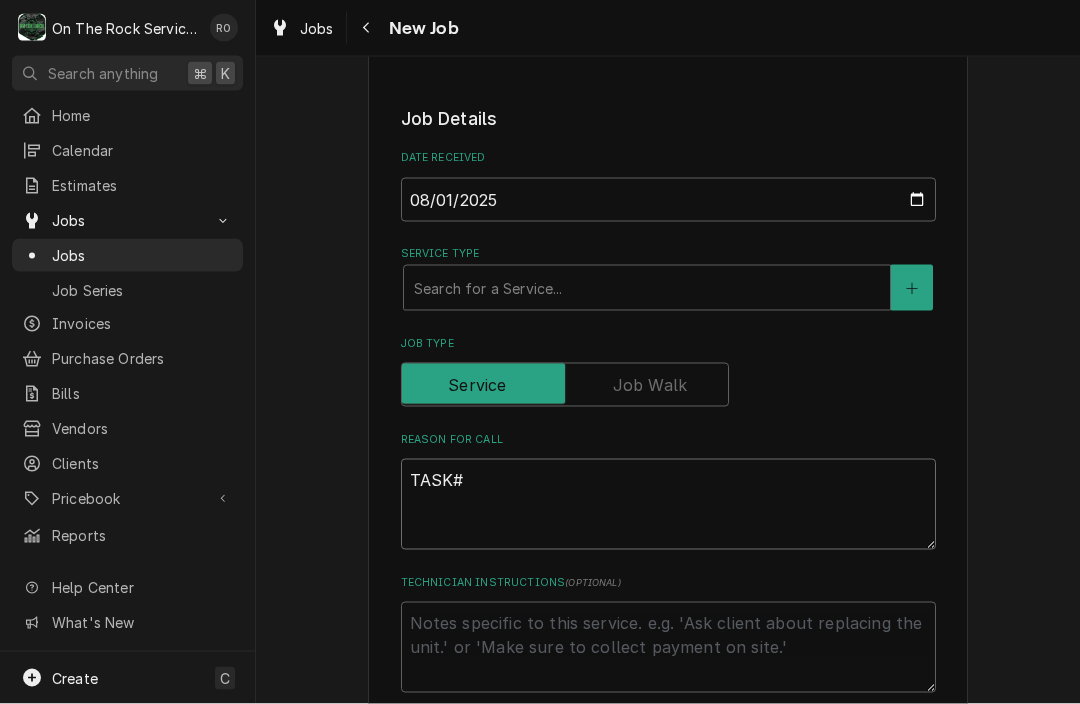 type on "x" 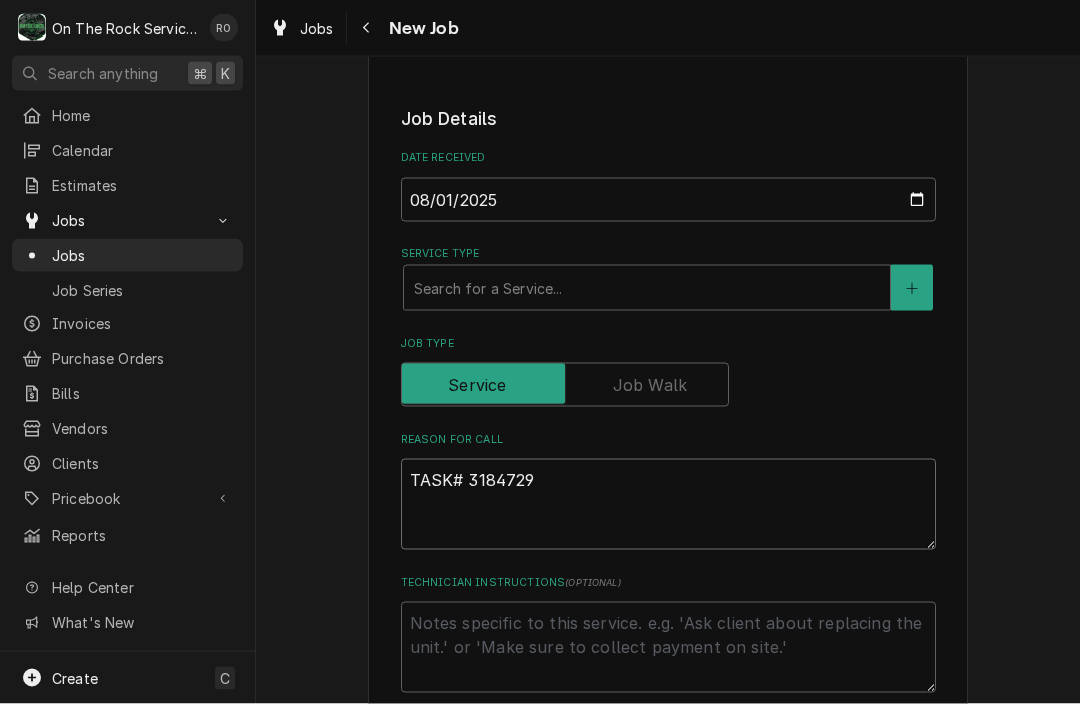type on "x" 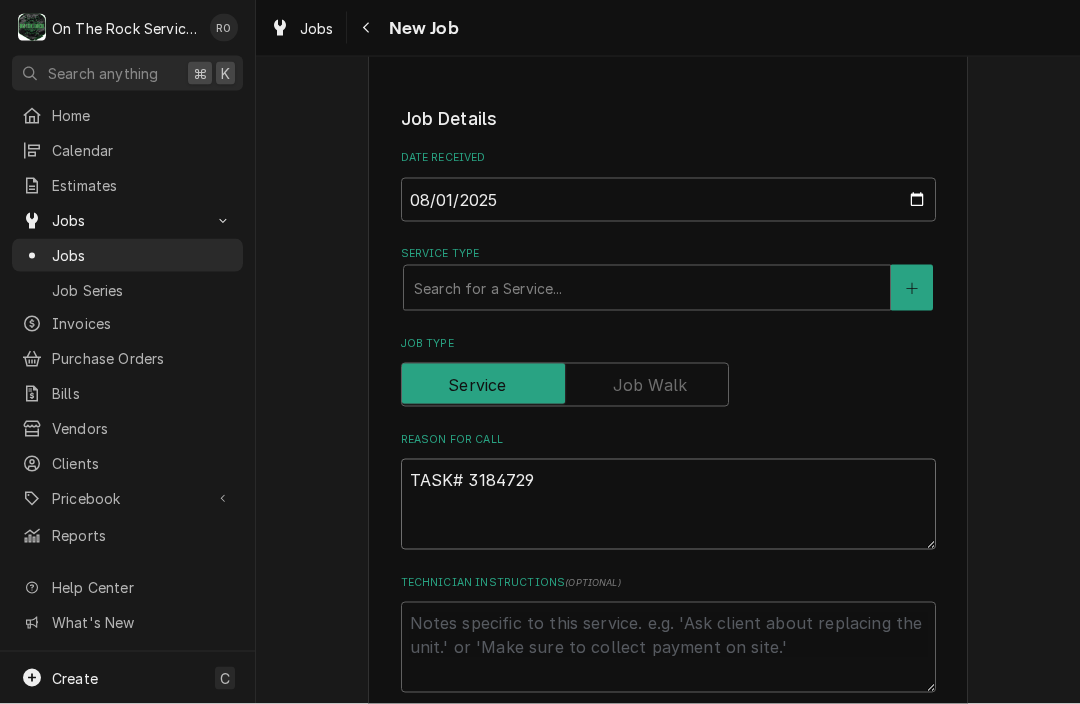 type on "TASK# 3184729" 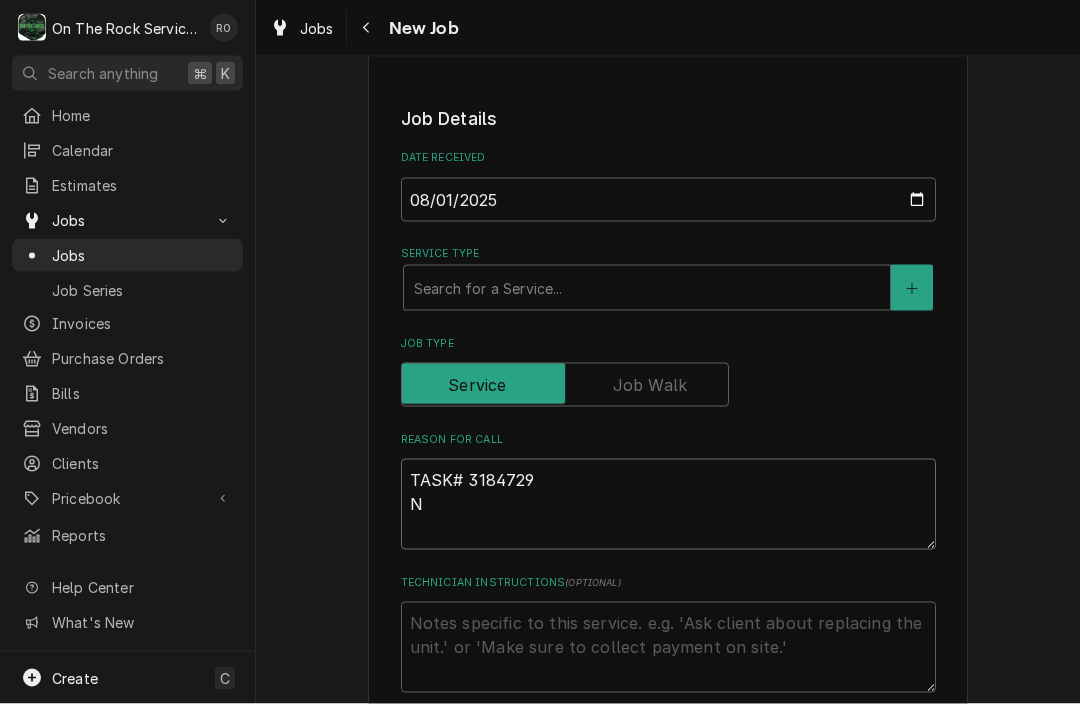 type on "x" 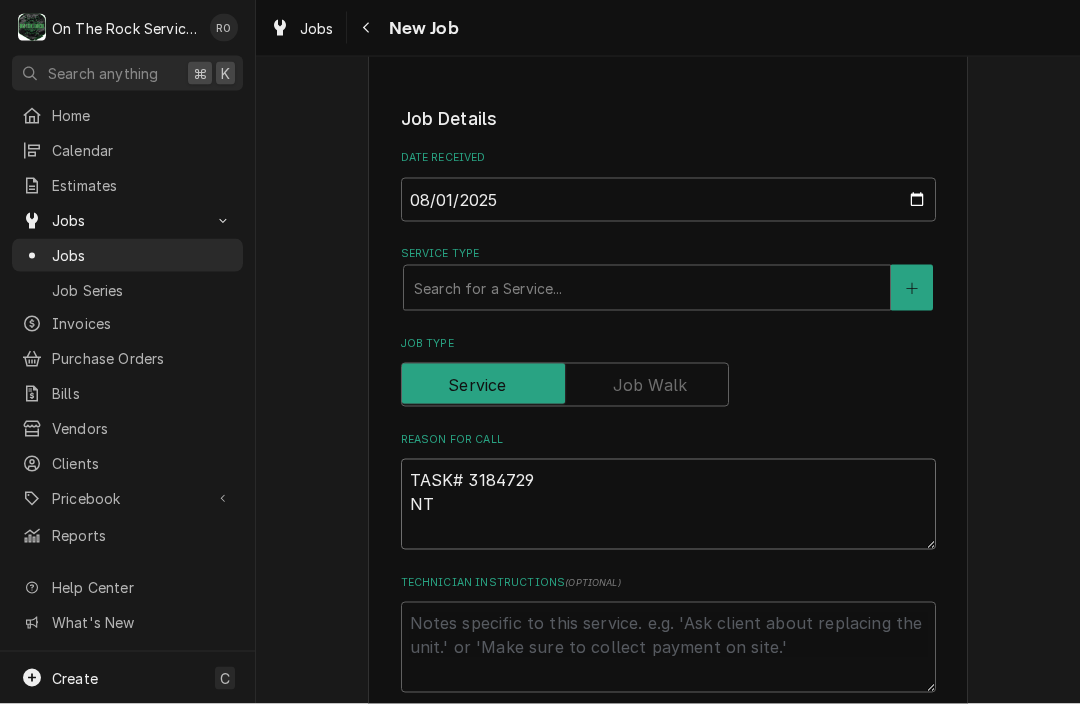 type on "x" 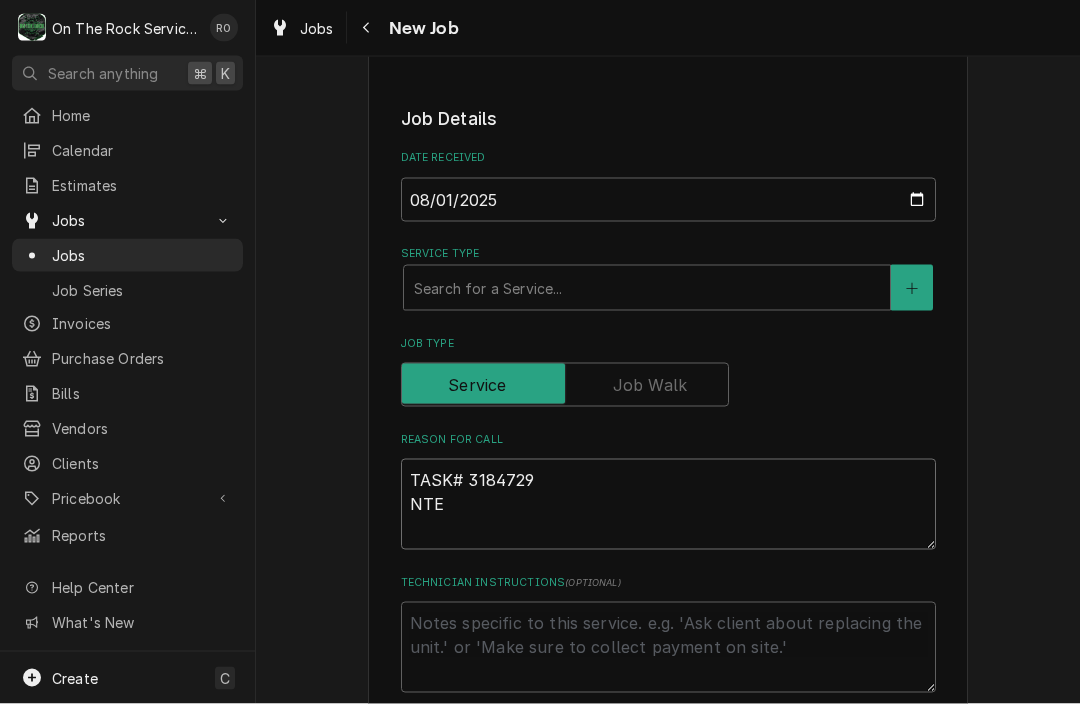 type on "x" 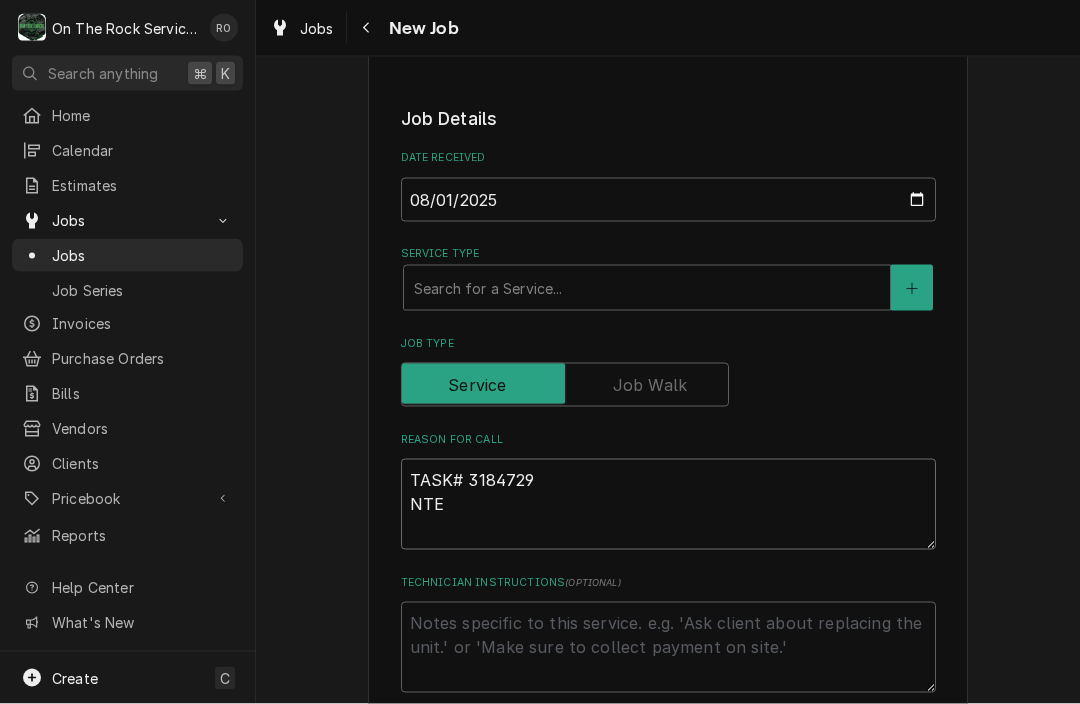 type on "x" 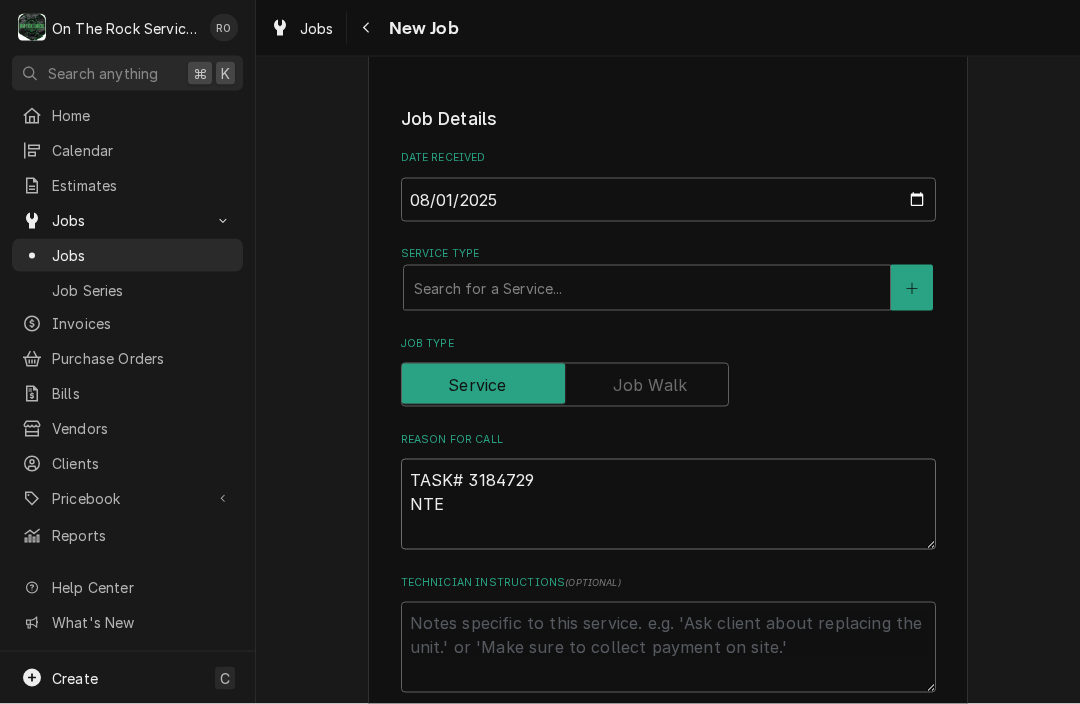 type on "TASK# 3184729
NTE $" 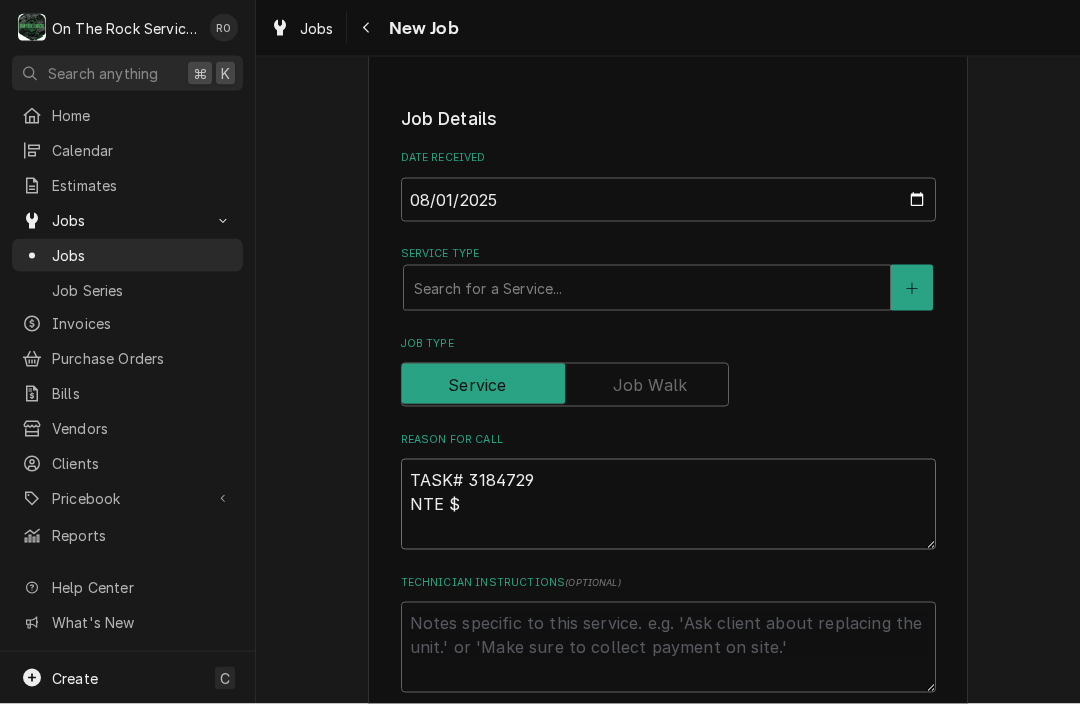 type on "x" 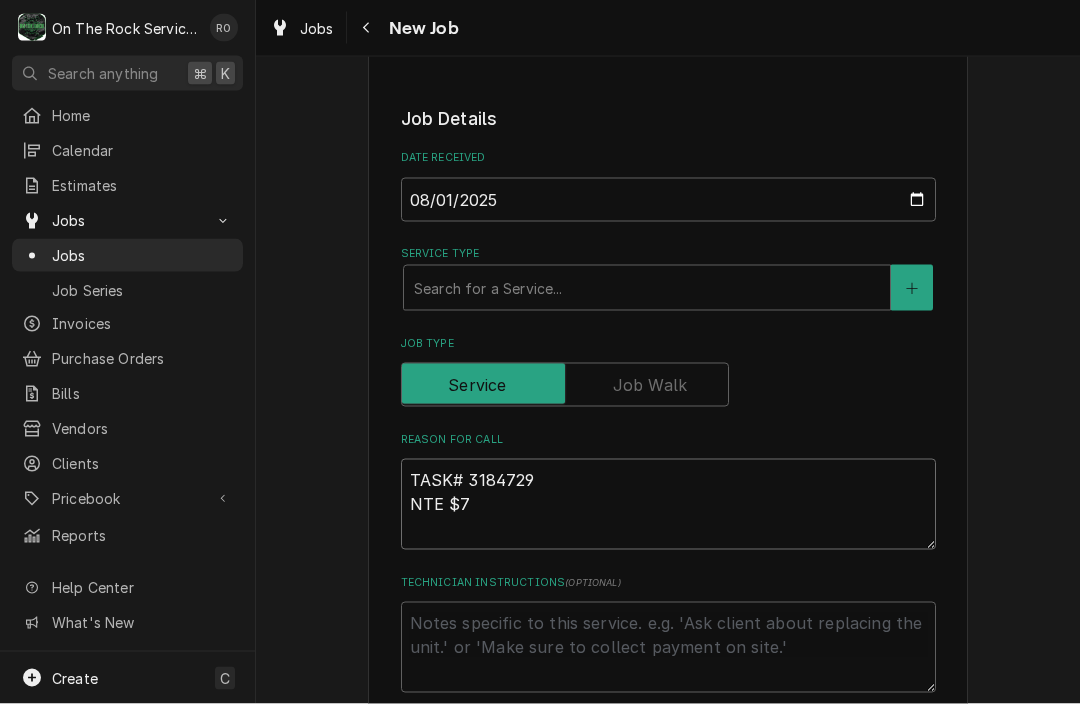 type on "x" 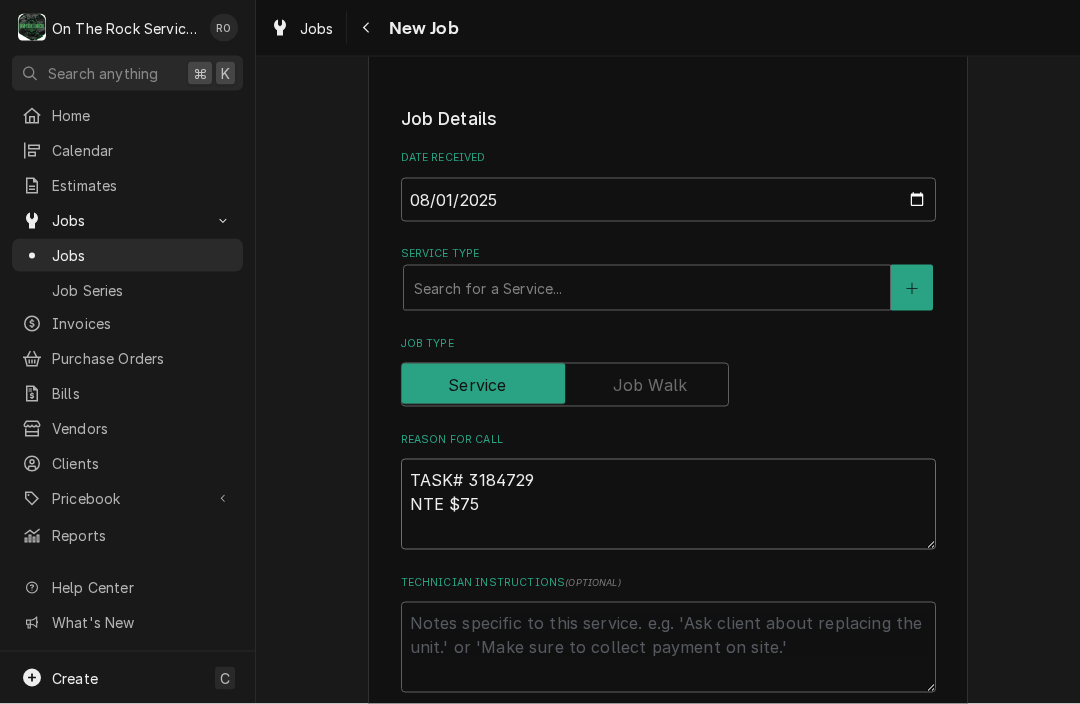 type on "x" 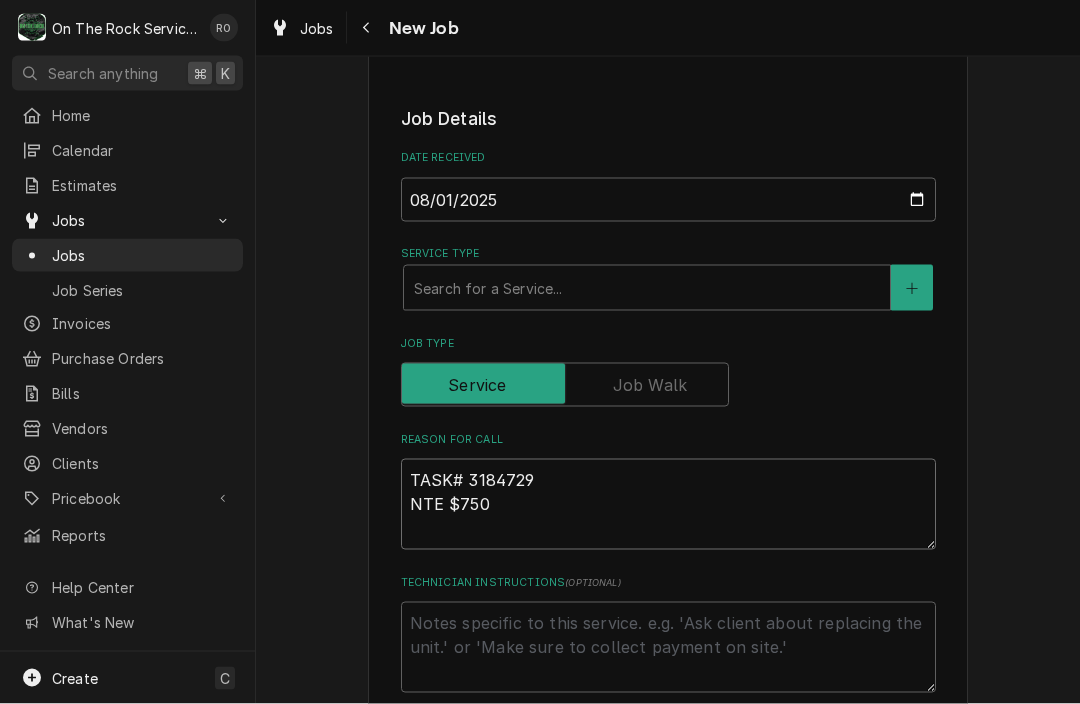 type on "x" 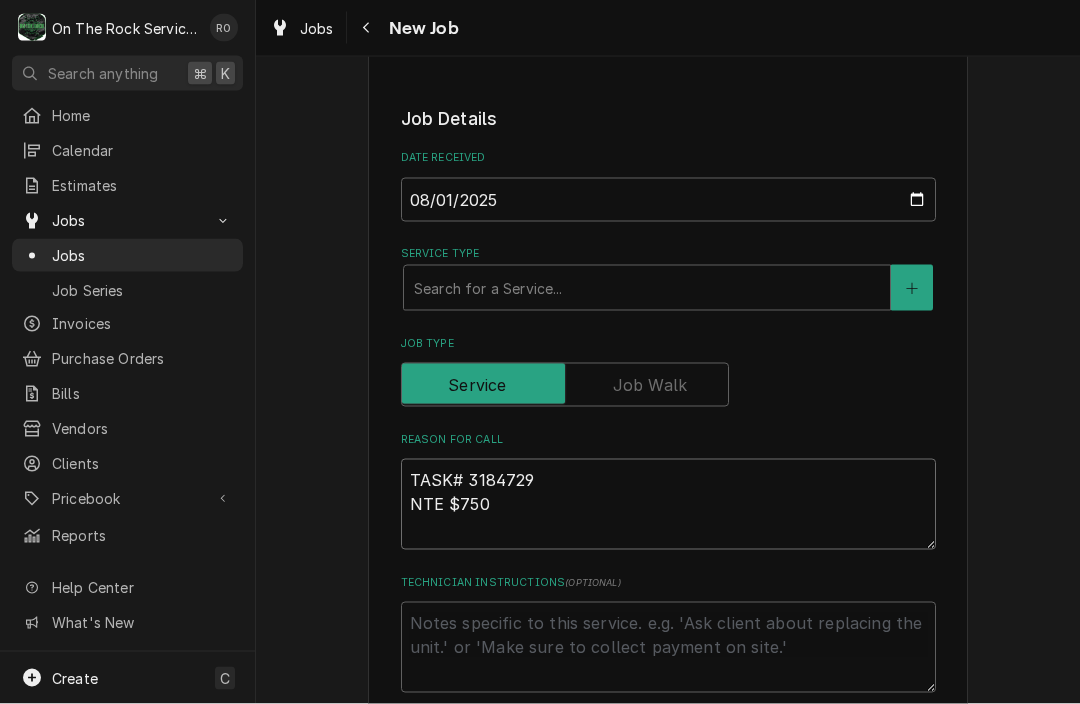 type on "TASK# 3184729
NTE $750" 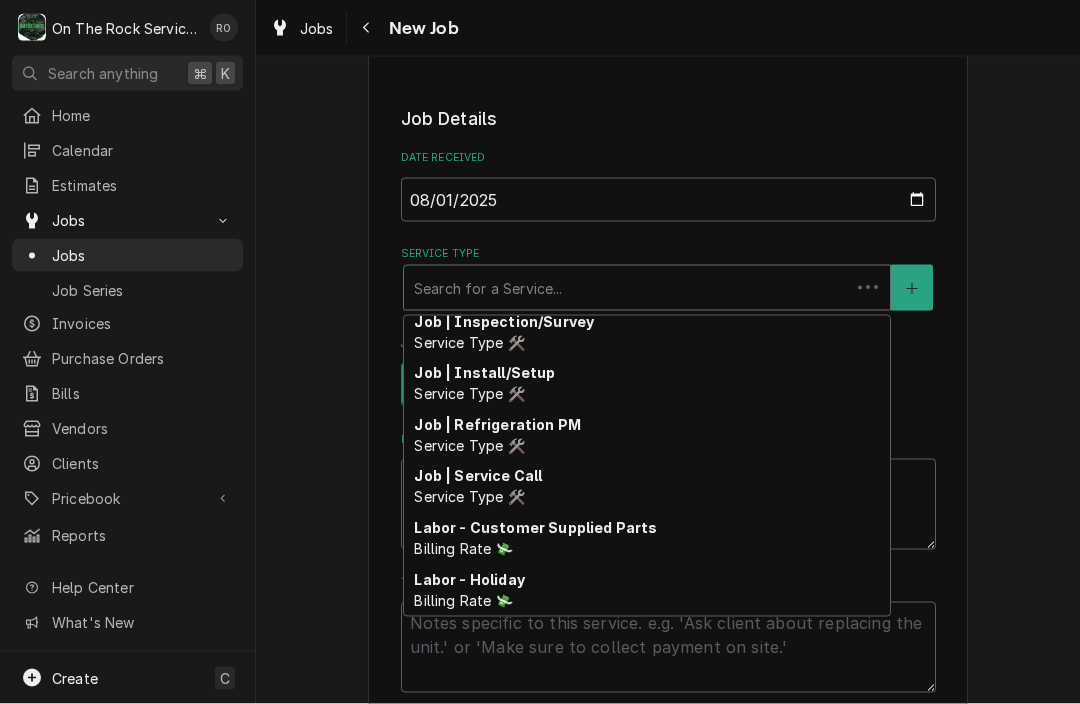 scroll, scrollTop: 733, scrollLeft: 0, axis: vertical 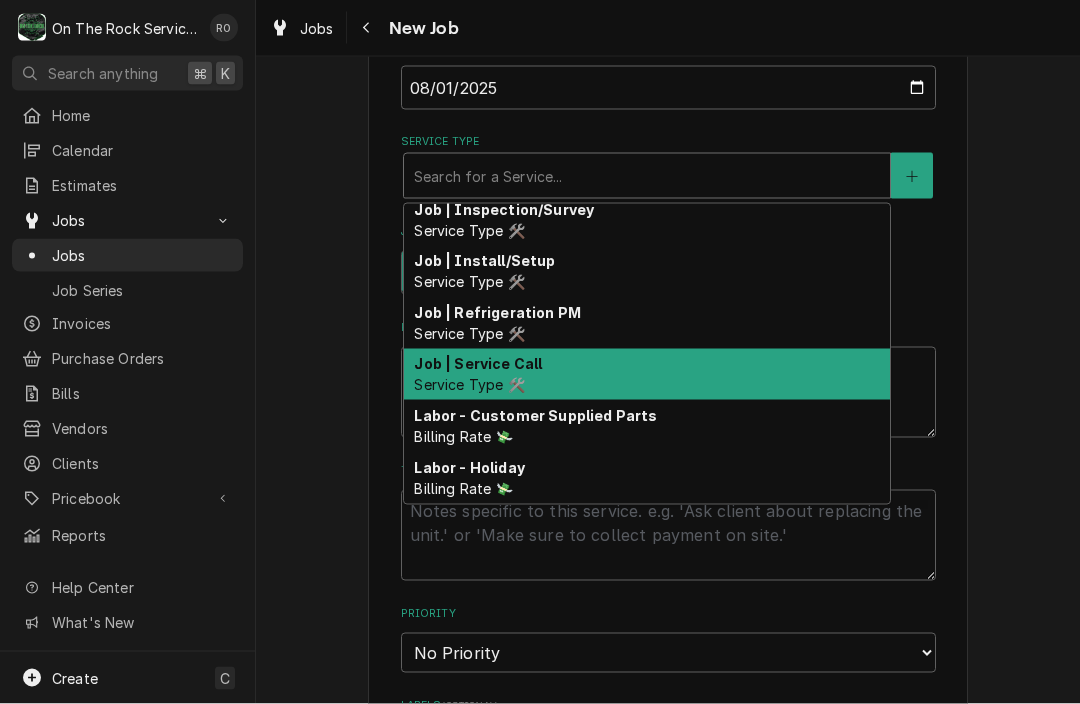 click on "Service Type 🛠️" at bounding box center (469, 384) 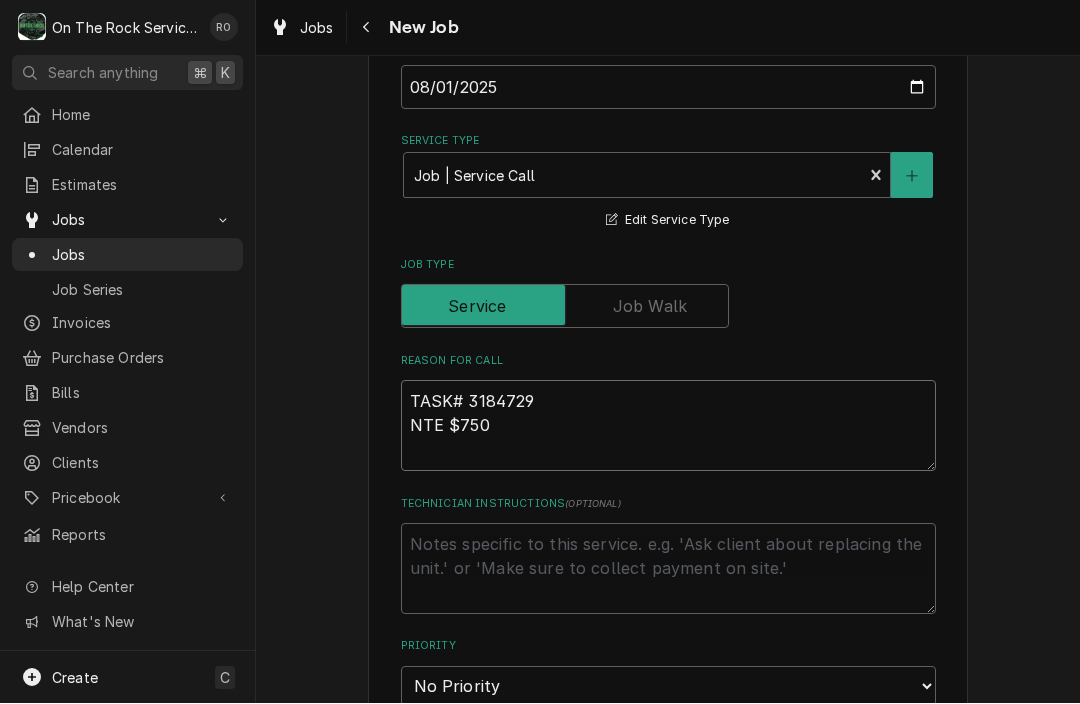 click on "TASK# 3184729
NTE $750" at bounding box center [668, 426] 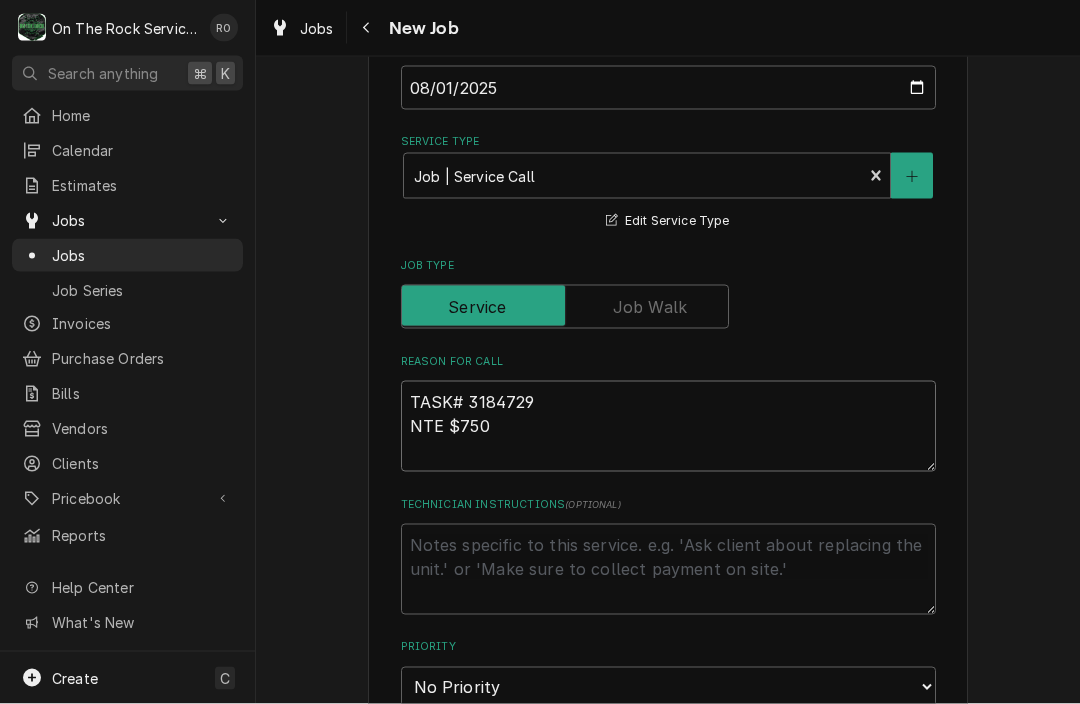 click on "TASK# 3184729
NTE $750" at bounding box center (668, 426) 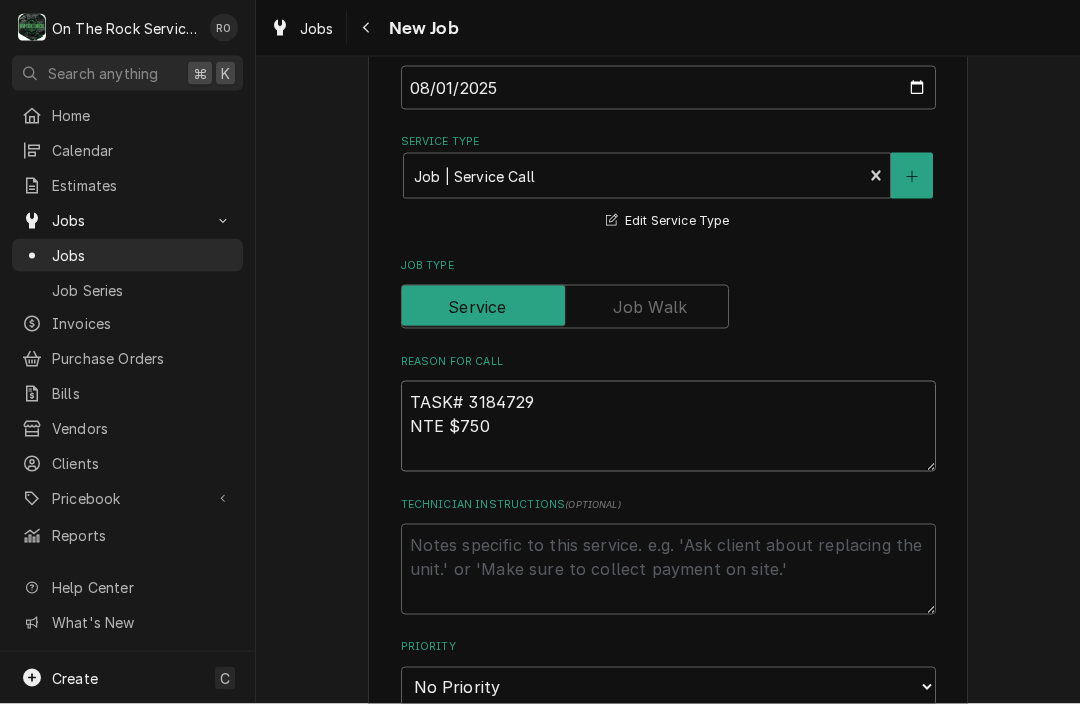 paste on "Water leaking from the ceiling air conditioner is not draining" 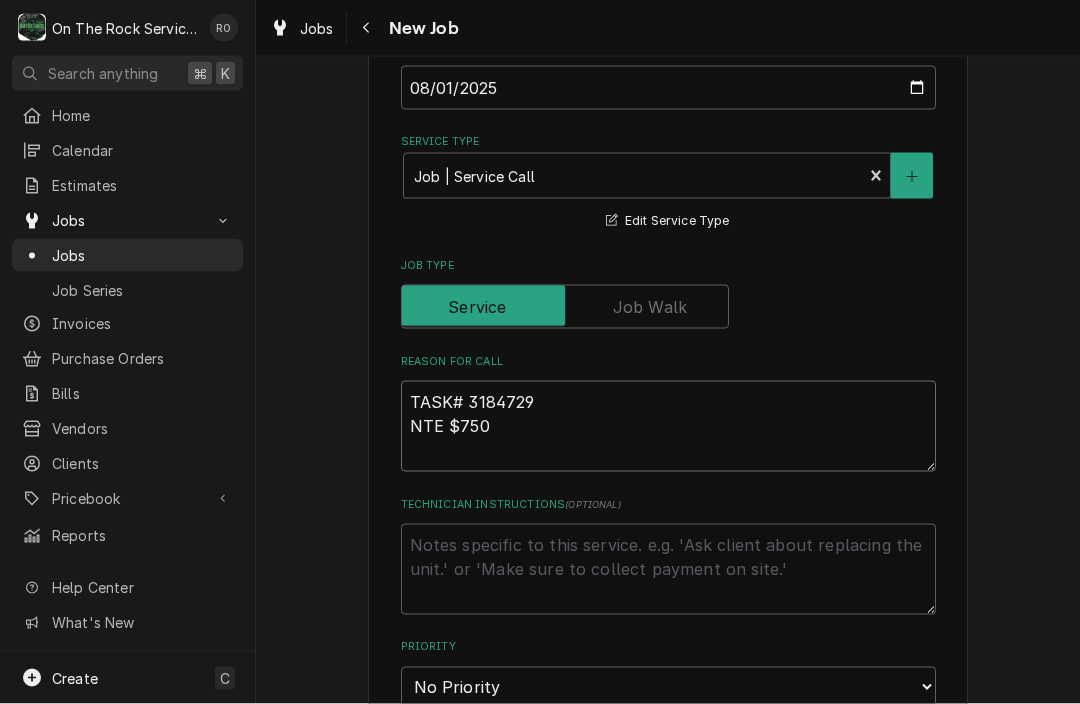 type on "x" 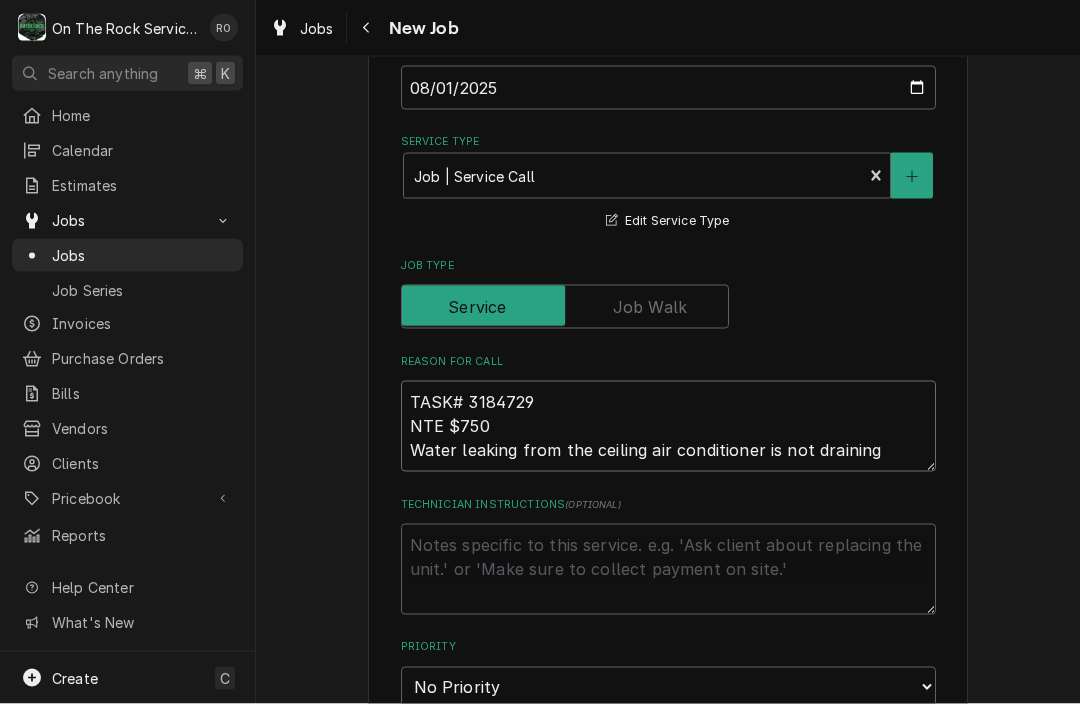 type on "x" 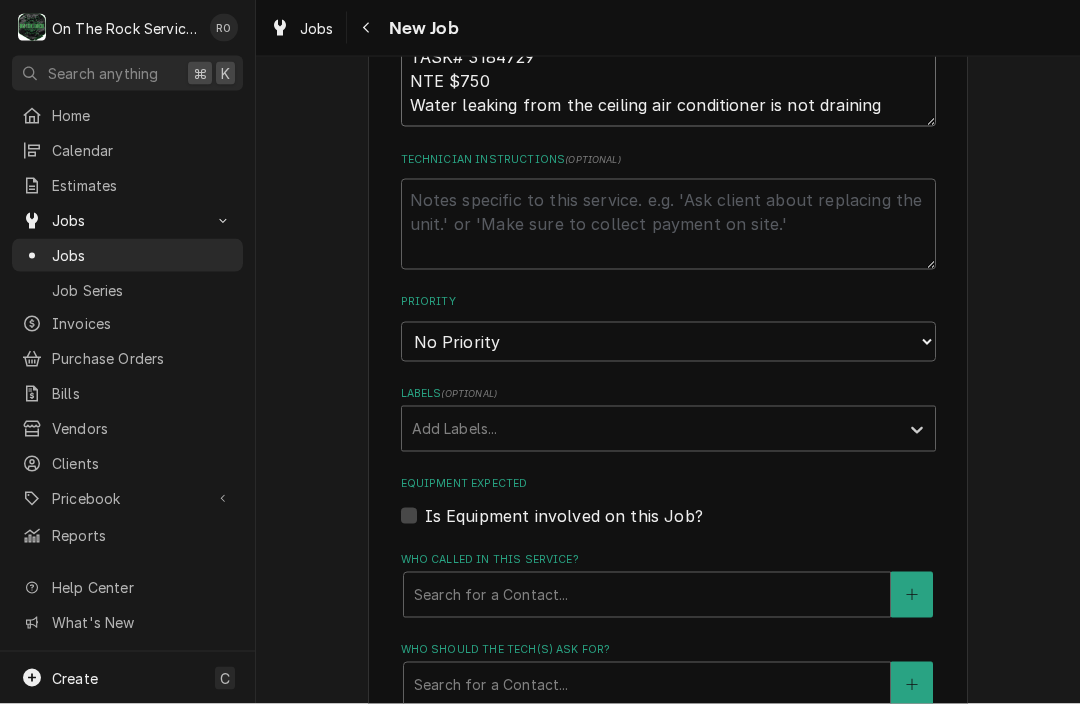 scroll, scrollTop: 910, scrollLeft: 0, axis: vertical 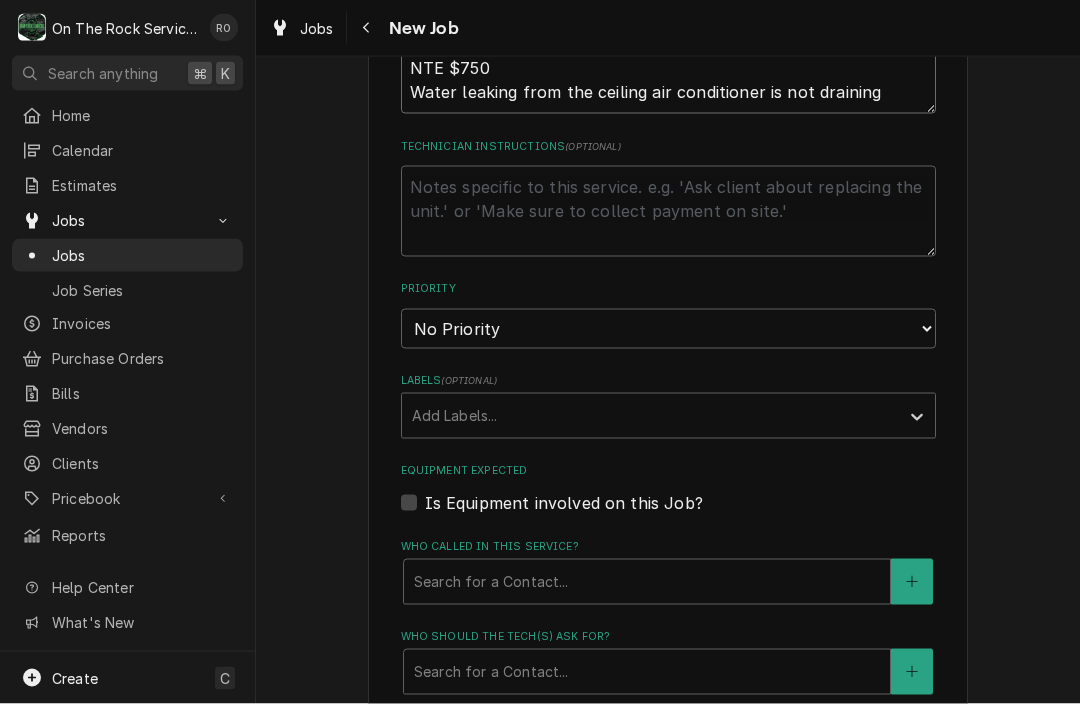 type on "TASK# 3184729
NTE $750
Water leaking from the ceiling air conditioner is not draining" 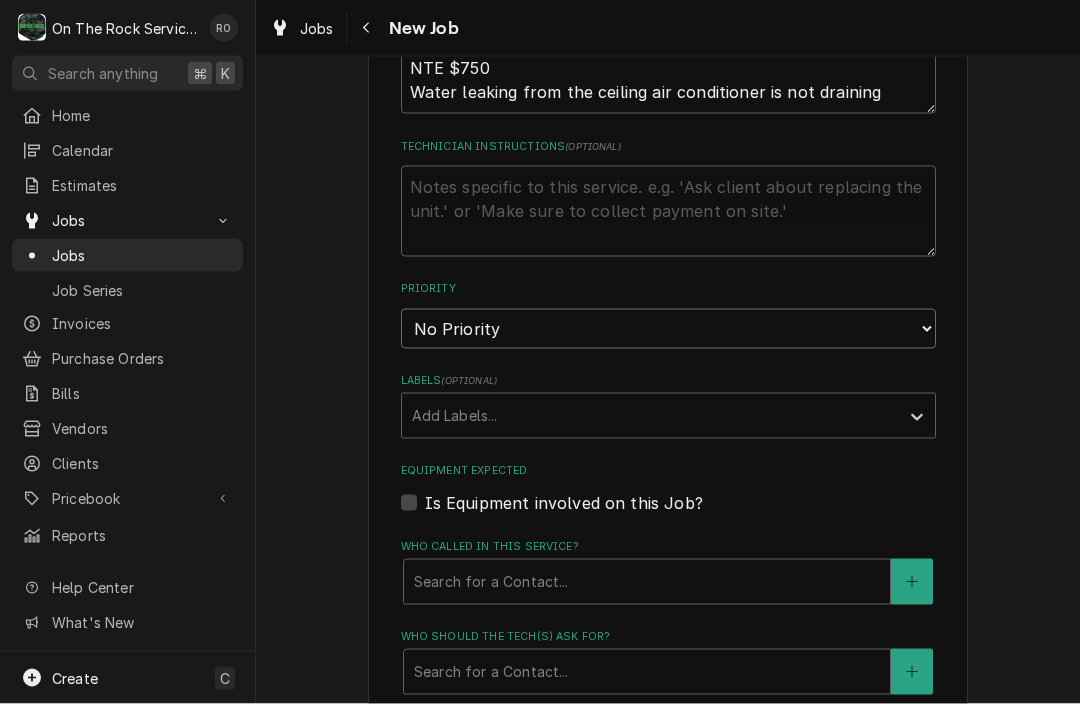 click on "No Priority Urgent High Medium Low" at bounding box center [668, 329] 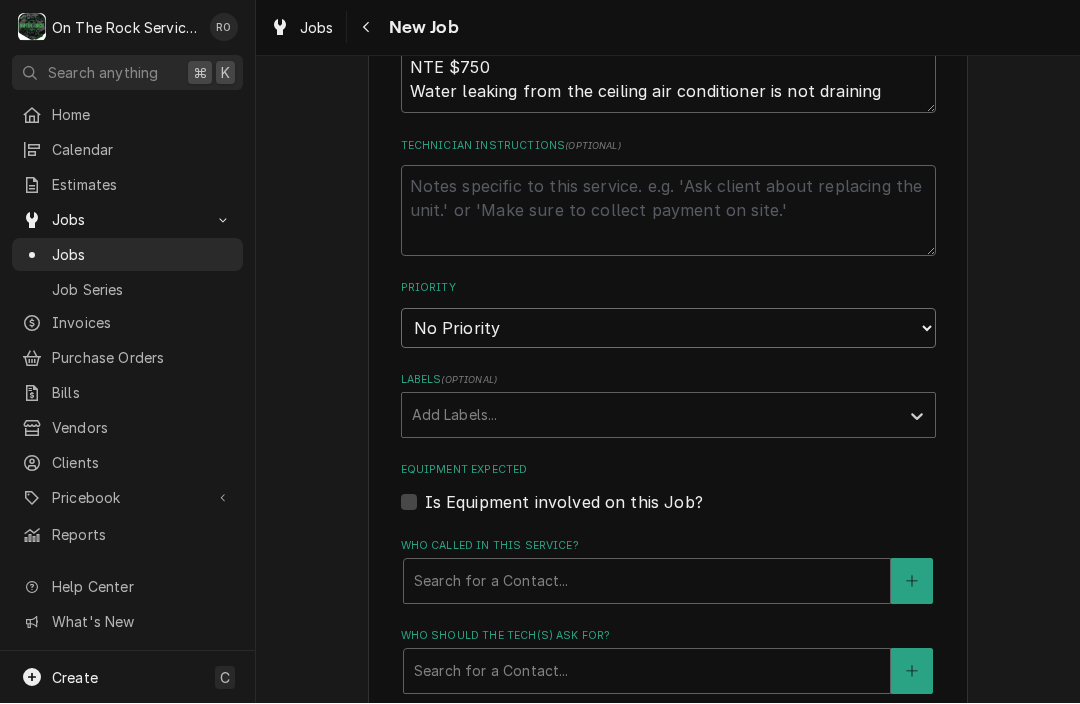 select on "1" 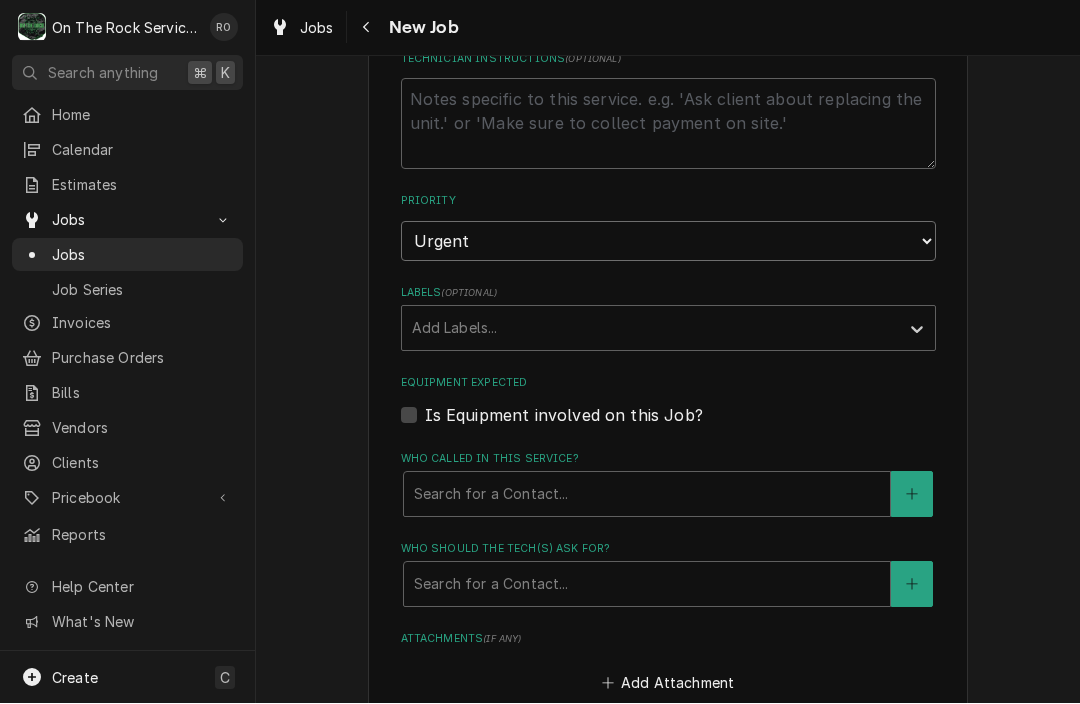 scroll, scrollTop: 1000, scrollLeft: 0, axis: vertical 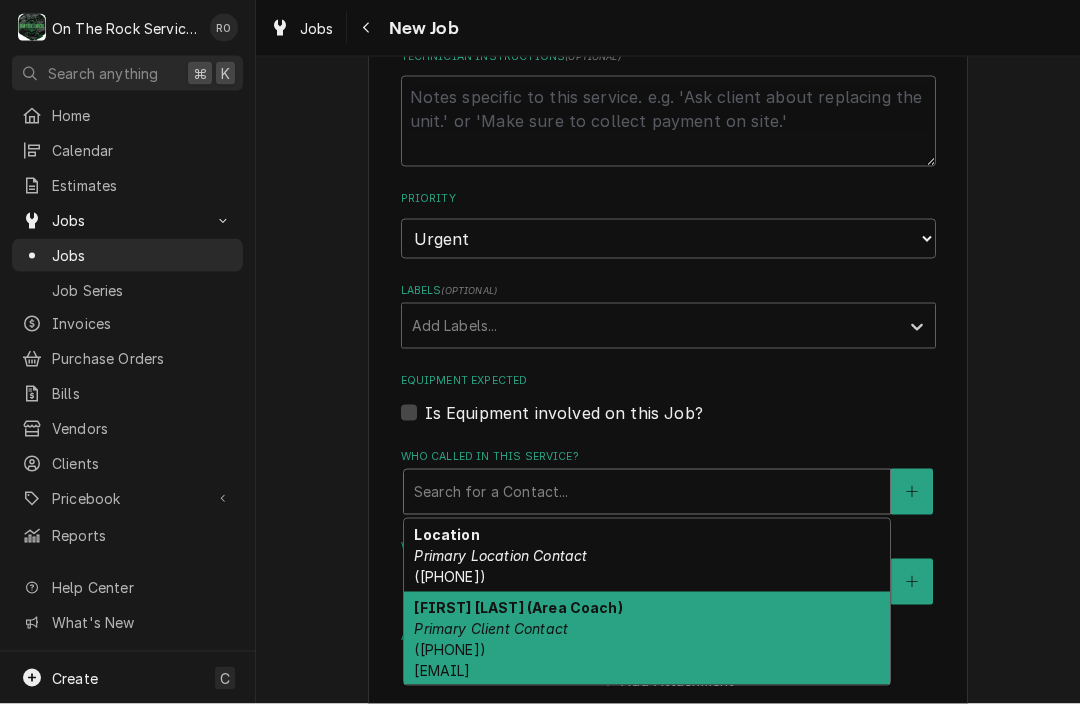 click on "Primary Client Contact" at bounding box center (491, 628) 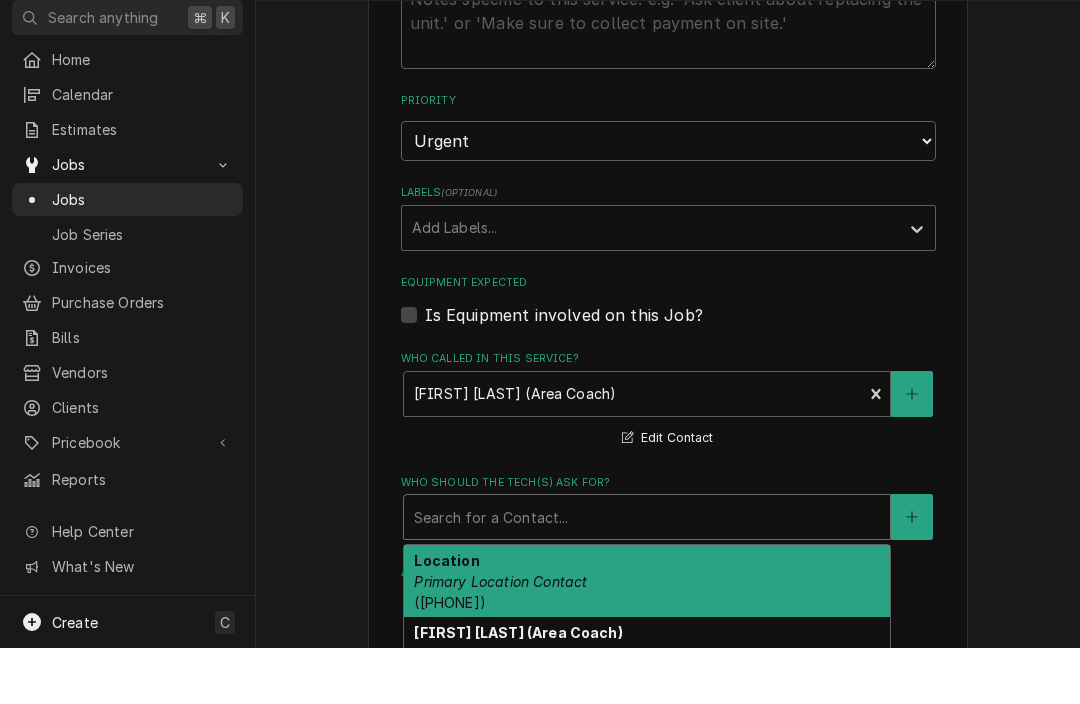 scroll, scrollTop: 1043, scrollLeft: 0, axis: vertical 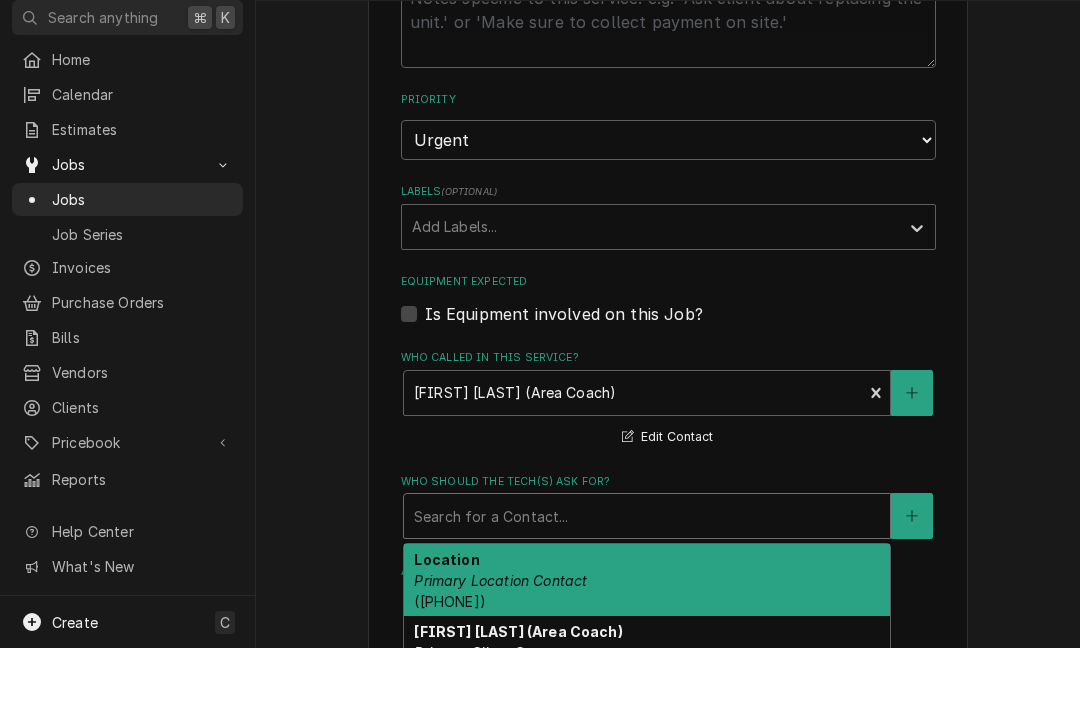click on "Primary Location Contact" at bounding box center (500, 636) 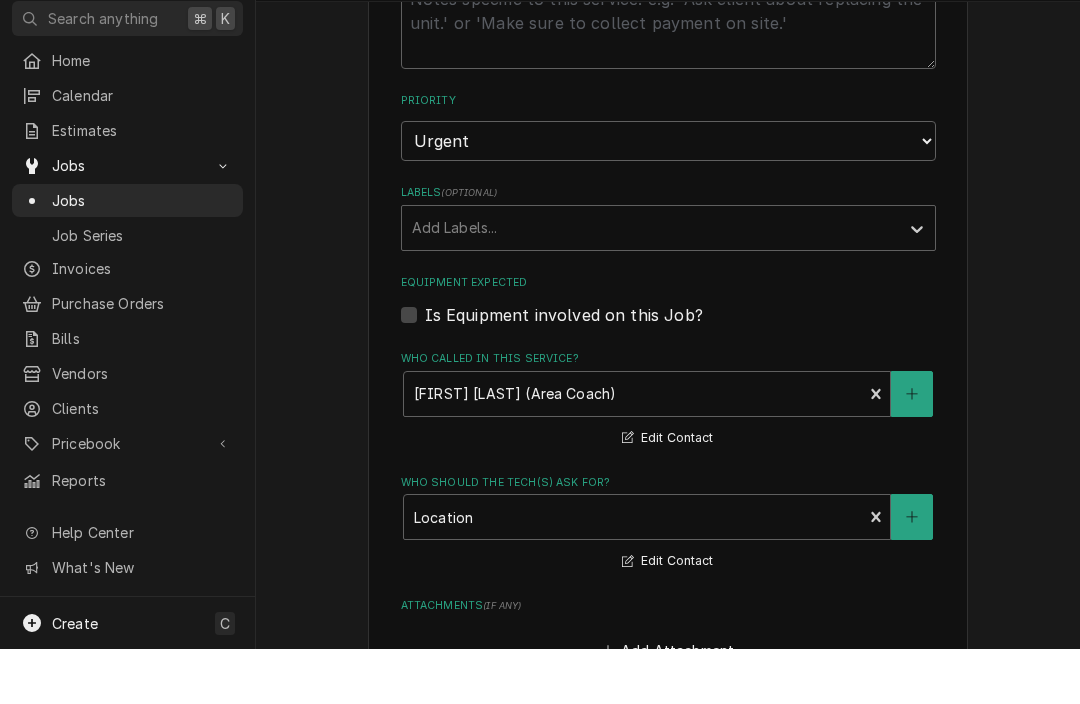 scroll, scrollTop: 1139, scrollLeft: 0, axis: vertical 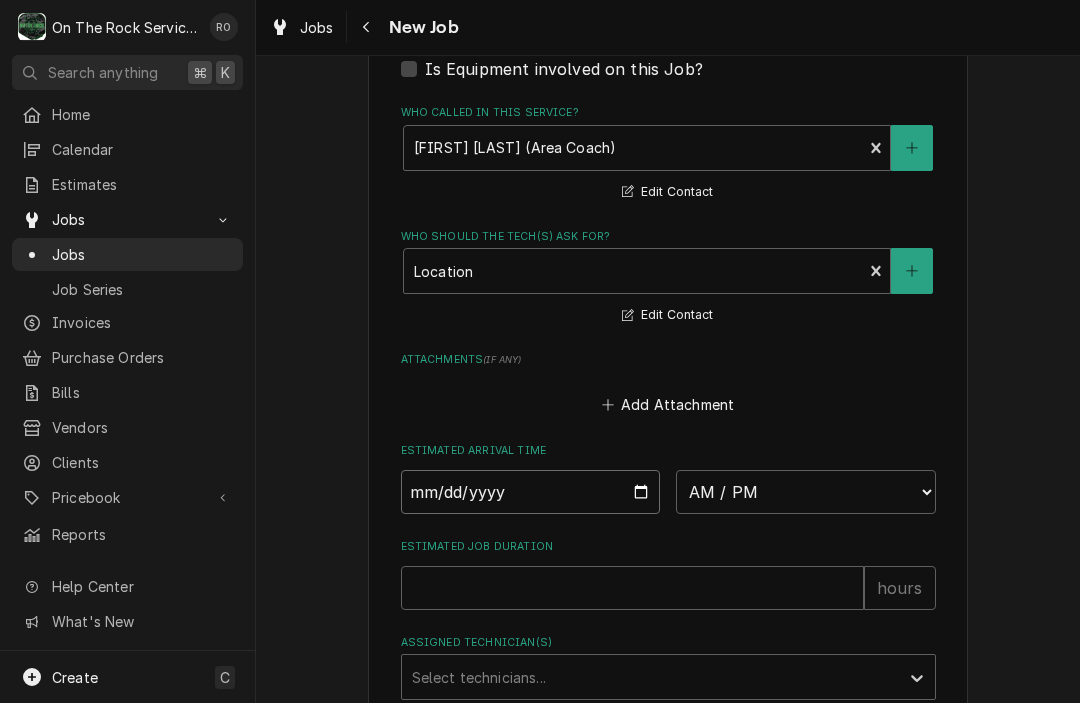 click at bounding box center [531, 493] 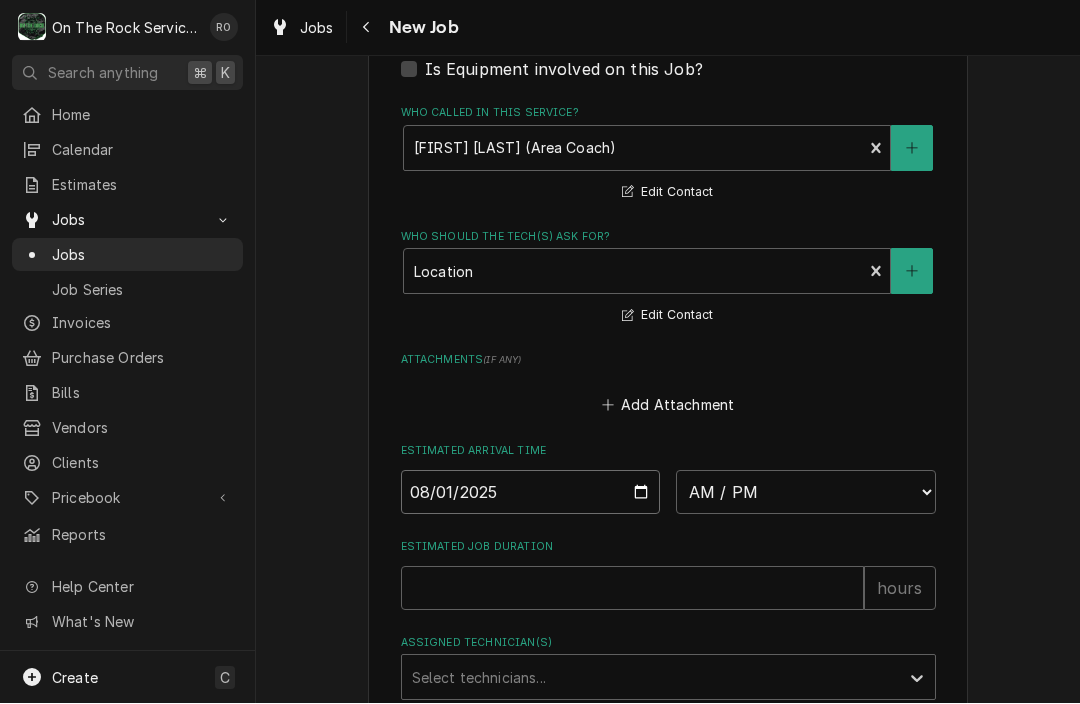 type on "x" 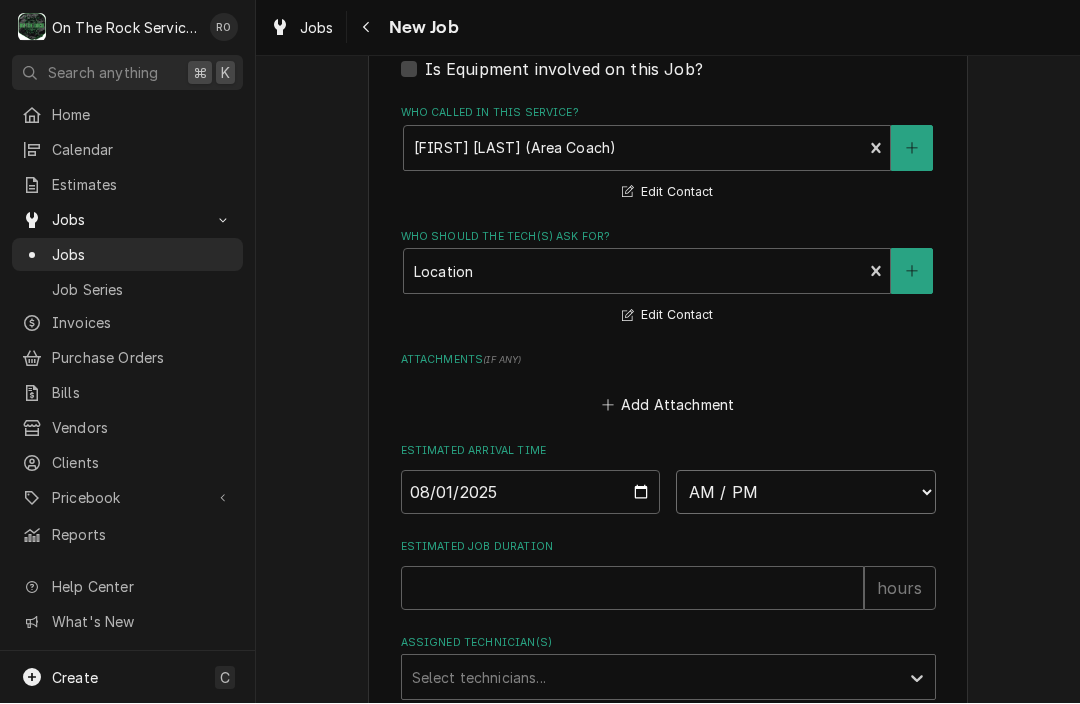 click on "AM / PM 6:00 AM 6:15 AM 6:30 AM 6:45 AM 7:00 AM 7:15 AM 7:30 AM 7:45 AM 8:00 AM 8:15 AM 8:30 AM 8:45 AM 9:00 AM 9:15 AM 9:30 AM 9:45 AM 10:00 AM 10:15 AM 10:30 AM 10:45 AM 11:00 AM 11:15 AM 11:30 AM 11:45 AM 12:00 PM 12:15 PM 12:30 PM 12:45 PM 1:00 PM 1:15 PM 1:30 PM 1:45 PM 2:00 PM 2:15 PM 2:30 PM 2:45 PM 3:00 PM 3:15 PM 3:30 PM 3:45 PM 4:00 PM 4:15 PM 4:30 PM 4:45 PM 5:00 PM 5:15 PM 5:30 PM 5:45 PM 6:00 PM 6:15 PM 6:30 PM 6:45 PM 7:00 PM 7:15 PM 7:30 PM 7:45 PM 8:00 PM 8:15 PM 8:30 PM 8:45 PM 9:00 PM 9:15 PM 9:30 PM 9:45 PM 10:00 PM 10:15 PM 10:30 PM 10:45 PM 11:00 PM 11:15 PM 11:30 PM 11:45 PM 12:00 AM 12:15 AM 12:30 AM 12:45 AM 1:00 AM 1:15 AM 1:30 AM 1:45 AM 2:00 AM 2:15 AM 2:30 AM 2:45 AM 3:00 AM 3:15 AM 3:30 AM 3:45 AM 4:00 AM 4:15 AM 4:30 AM 4:45 AM 5:00 AM 5:15 AM 5:30 AM 5:45 AM" at bounding box center (806, 493) 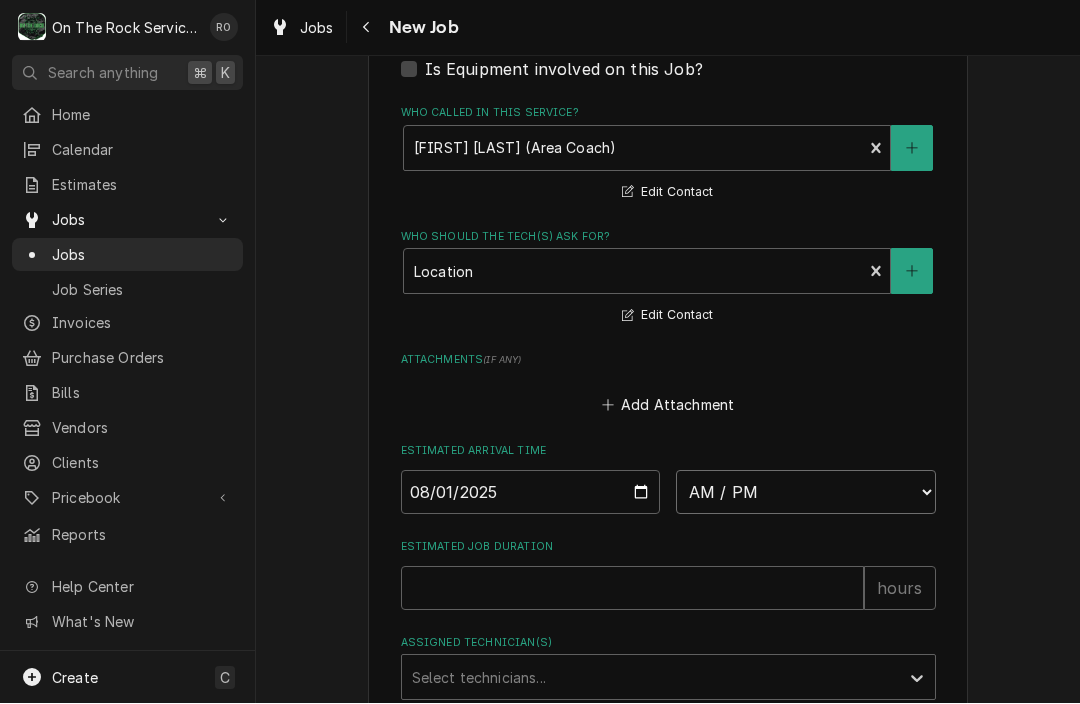 select on "16:00:00" 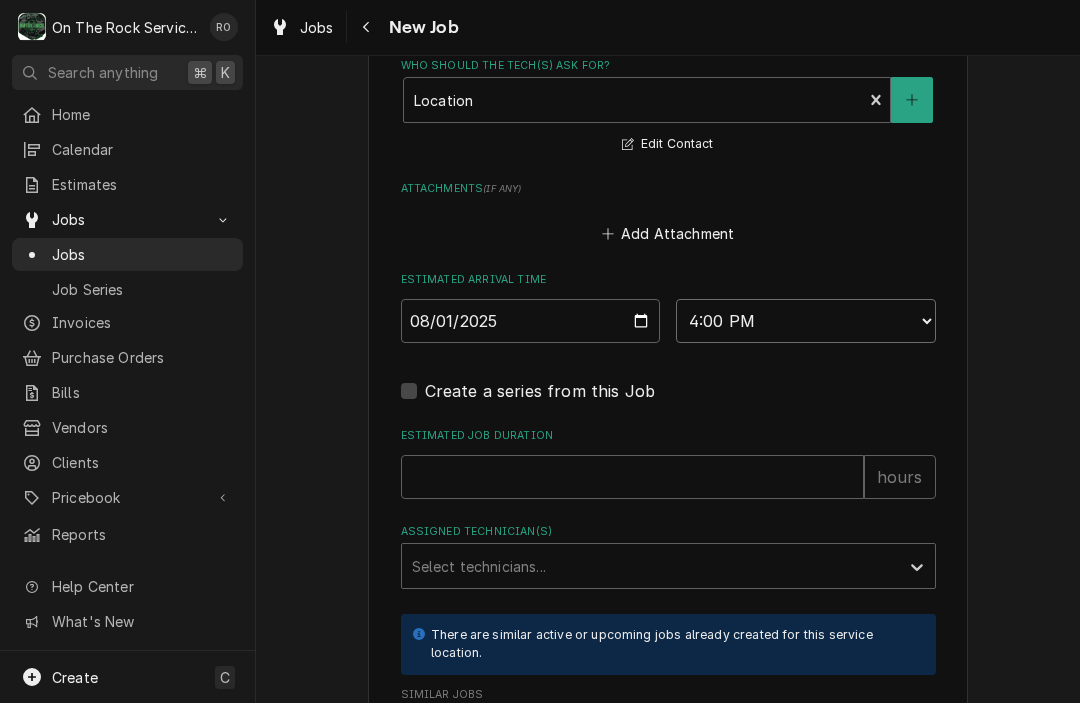 scroll, scrollTop: 1547, scrollLeft: 0, axis: vertical 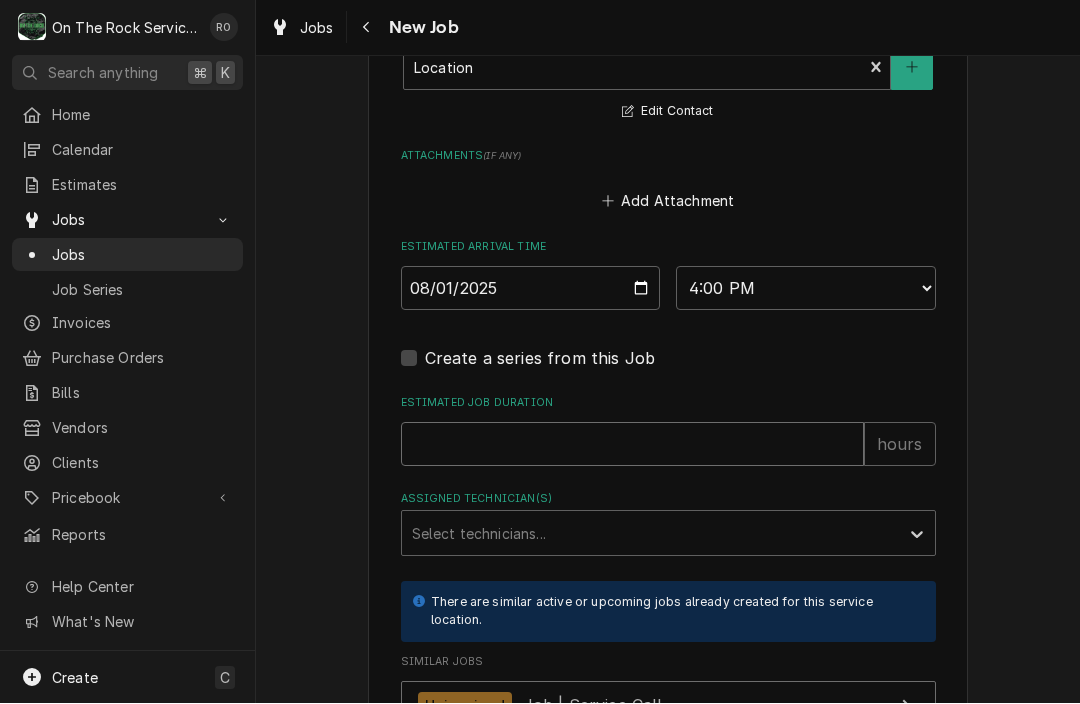 click on "Estimated Job Duration" at bounding box center [632, 445] 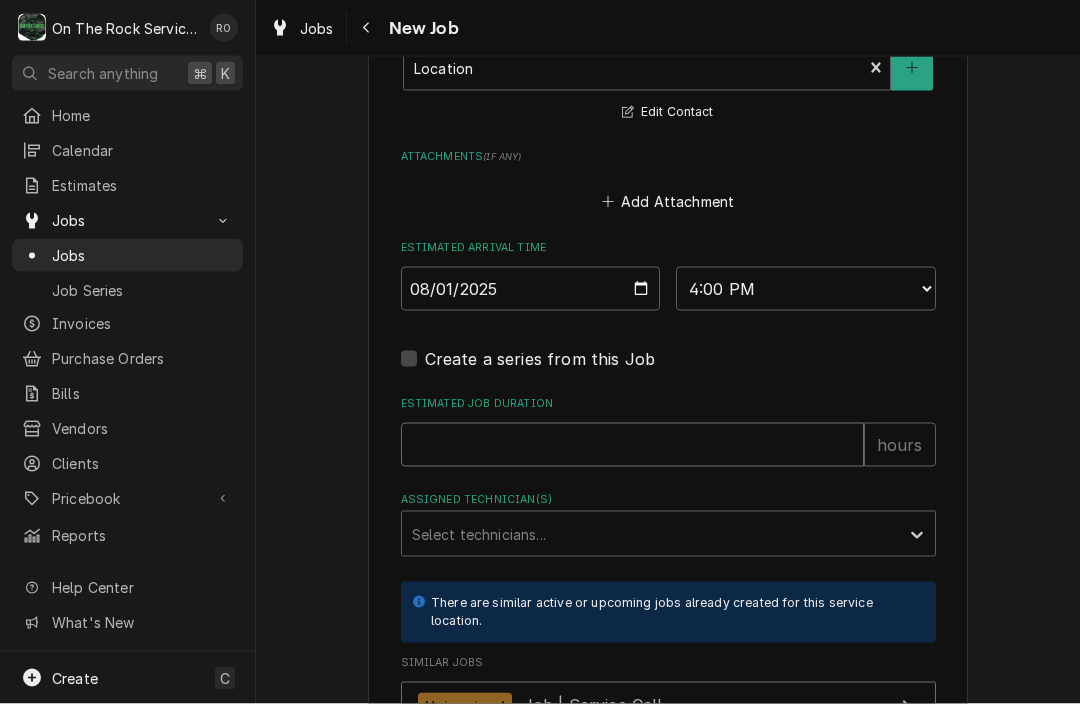 type on "x" 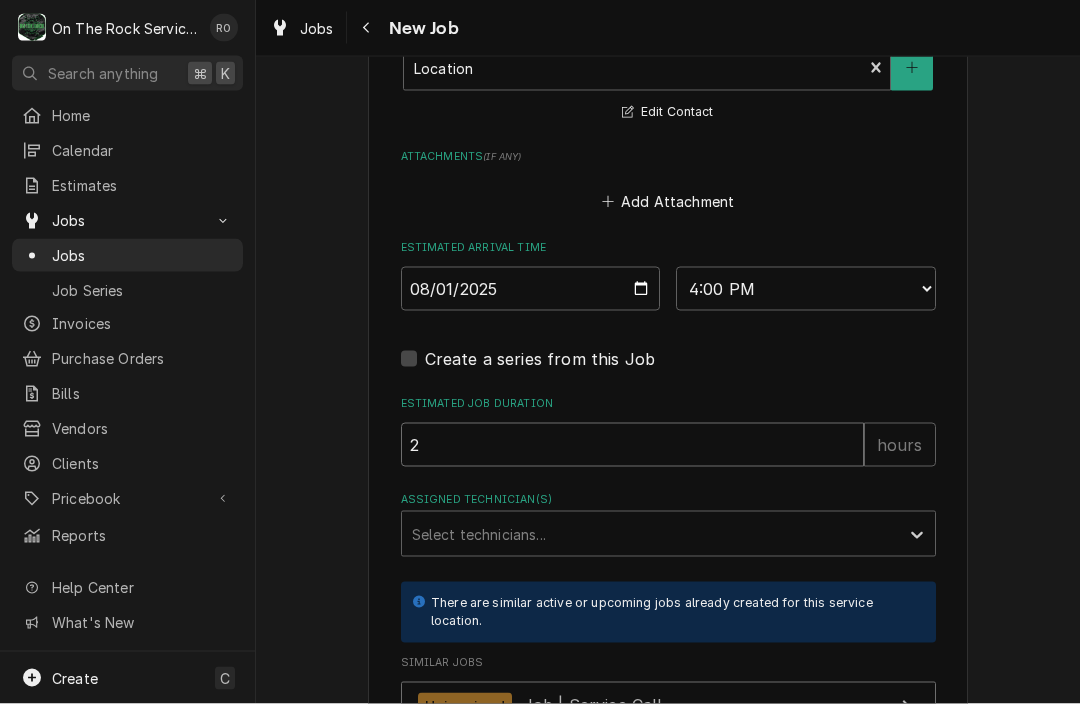 type on "x" 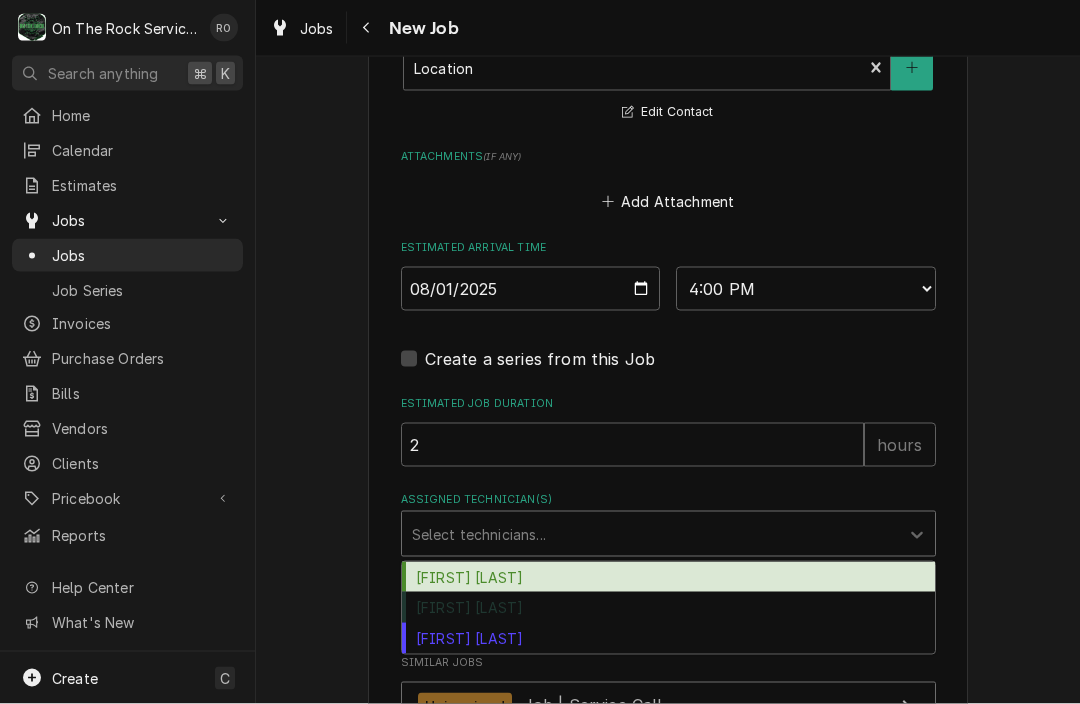 click on "Rich Ortega" at bounding box center [668, 607] 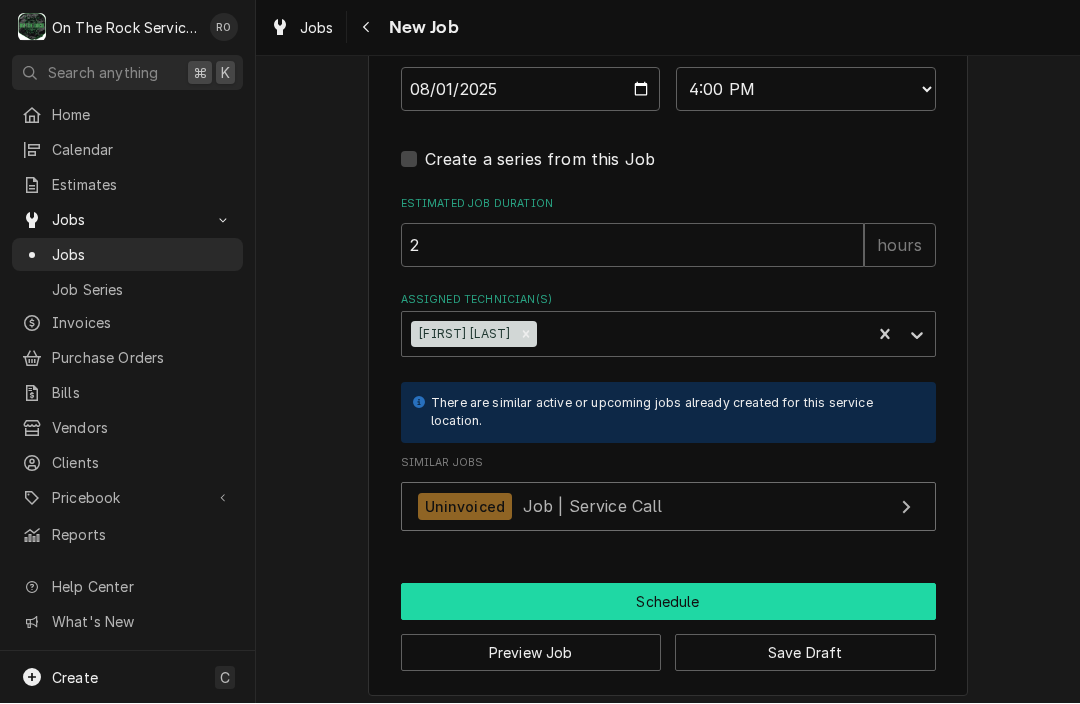 click on "Schedule" at bounding box center [668, 602] 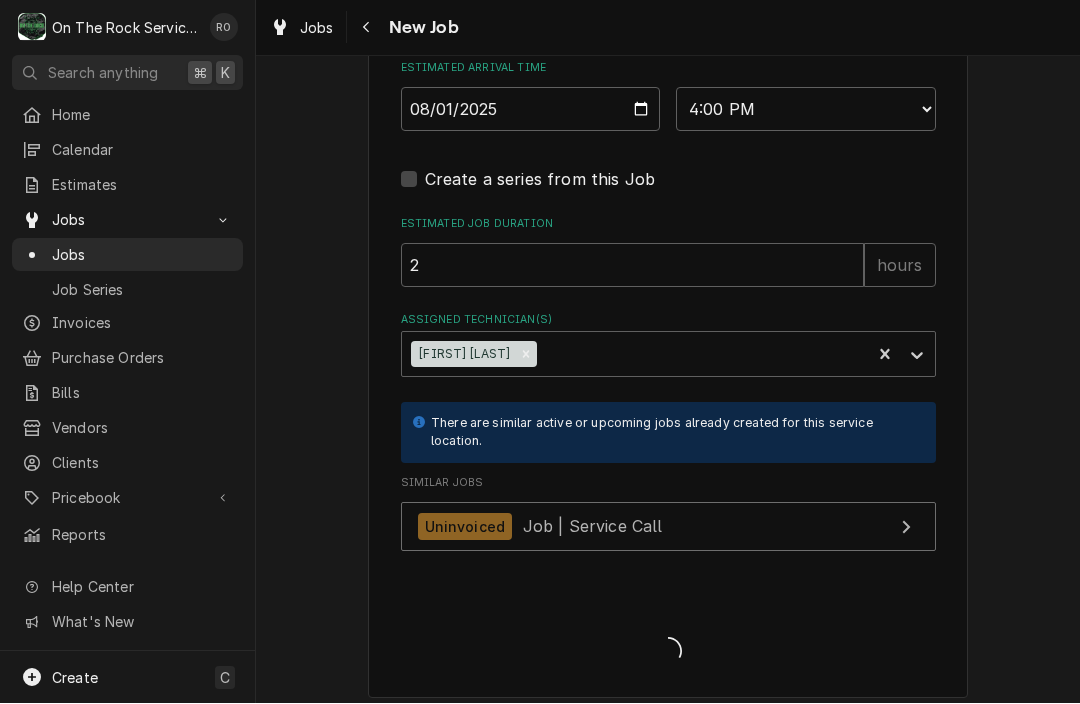 type on "x" 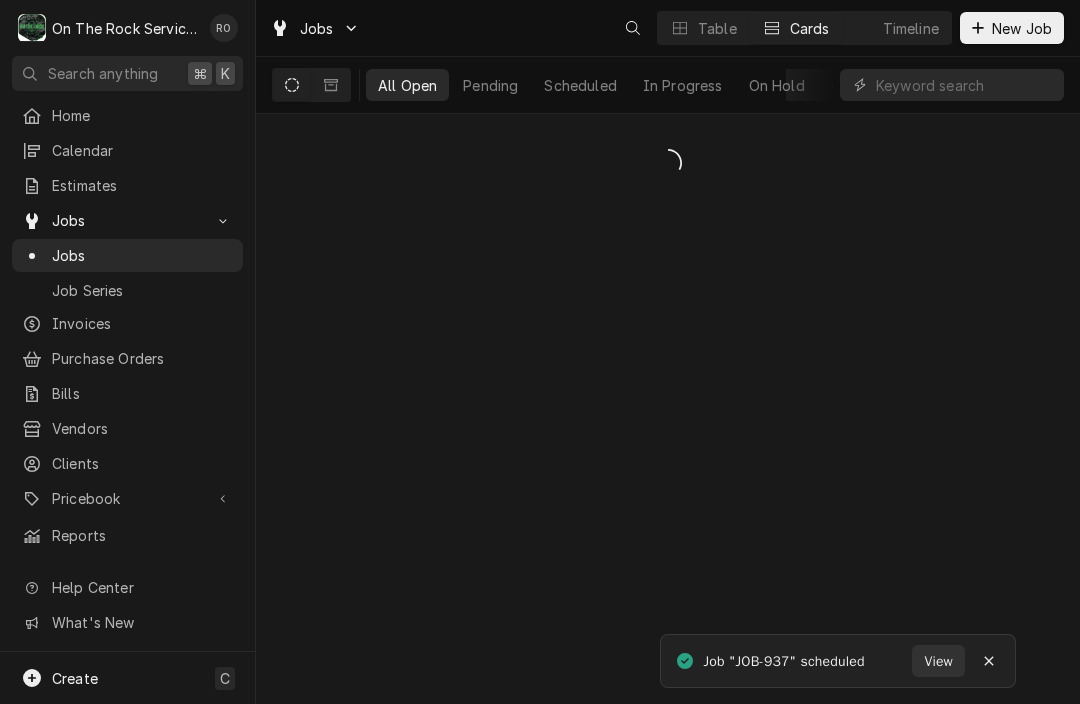 scroll, scrollTop: 0, scrollLeft: 0, axis: both 